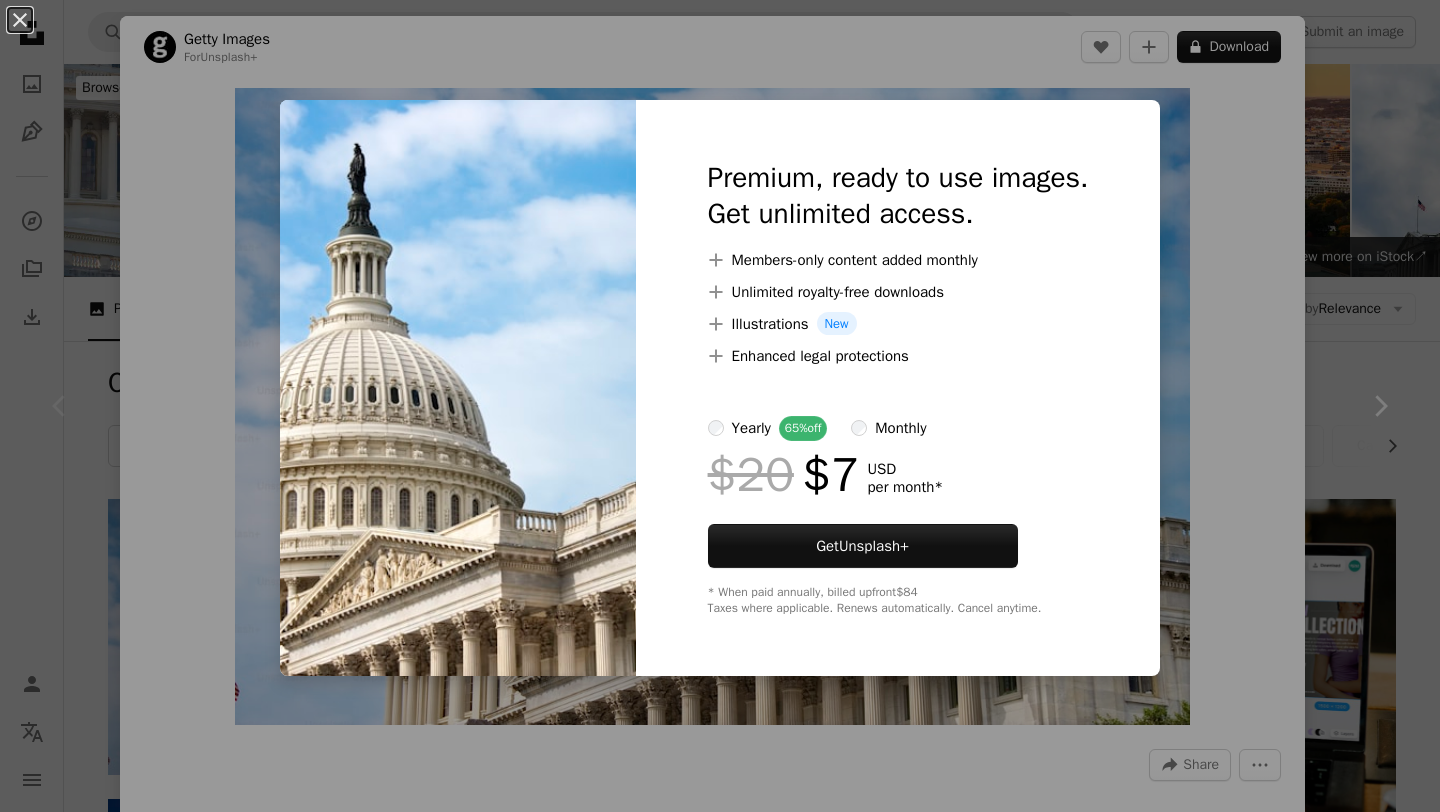 scroll, scrollTop: 230, scrollLeft: 0, axis: vertical 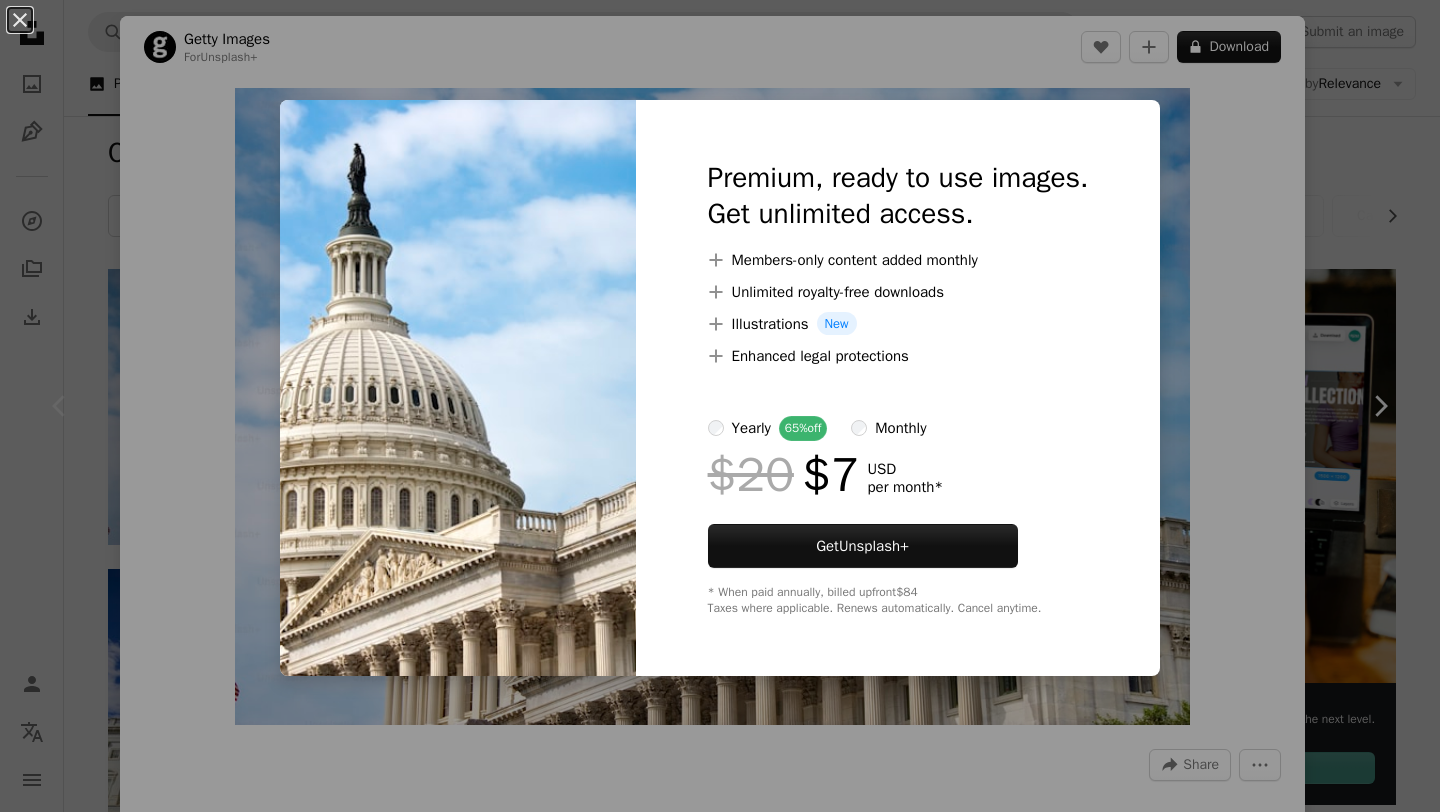 click on "An X shape Premium, ready to use images. Get unlimited access. A plus sign Members-only content added monthly A plus sign Unlimited royalty-free downloads A plus sign Illustrations  New A plus sign Enhanced legal protections yearly 65%  off monthly $20   $7 USD per month * Get  Unsplash+ * When paid annually, billed upfront  $84 Taxes where applicable. Renews automatically. Cancel anytime." at bounding box center [720, 406] 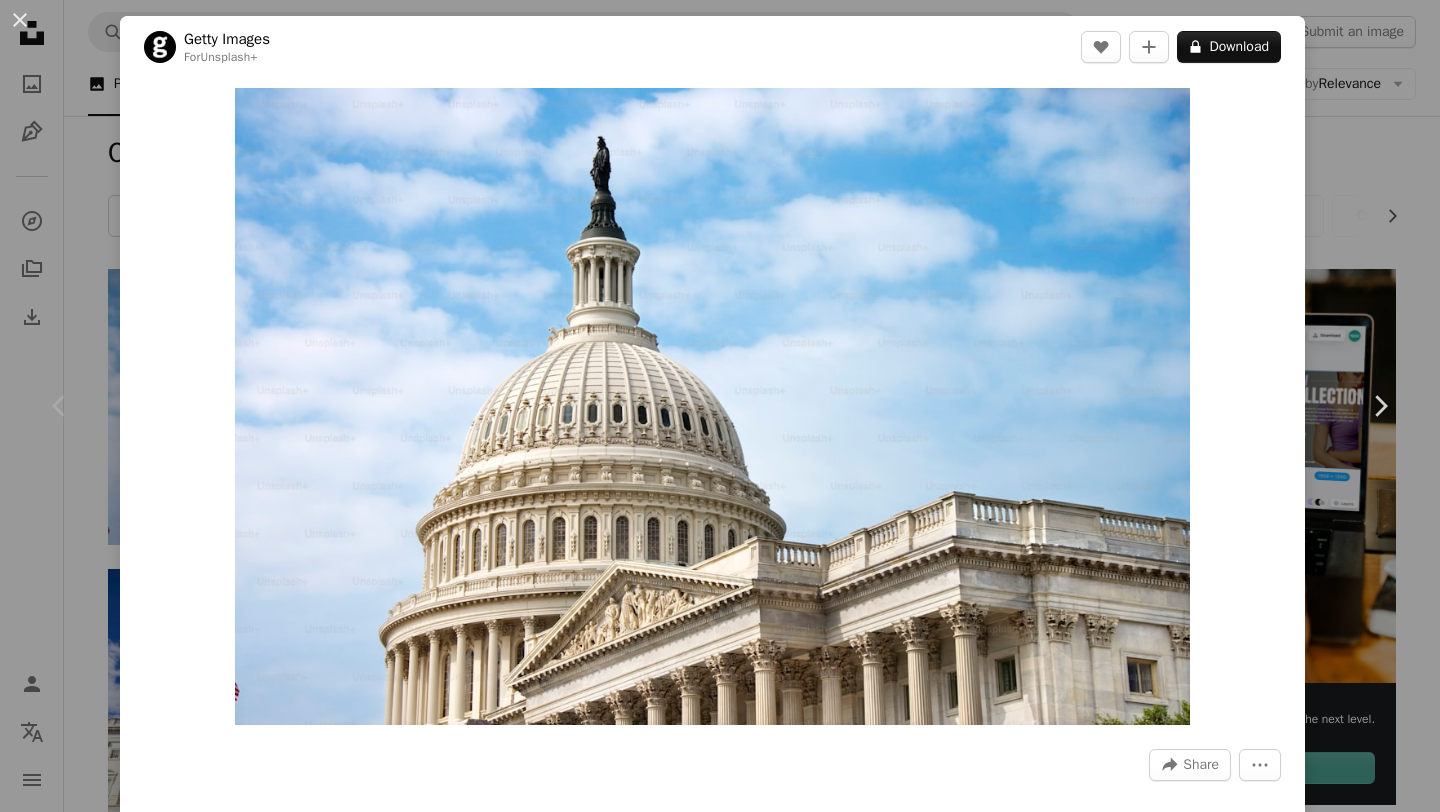 click on "An X shape Chevron left Chevron right Getty Images For  Unsplash+ A heart A plus sign A lock Download Zoom in A forward-right arrow Share More Actions Calendar outlined Published on  [DATE] Camera Canon, EOS-1Ds Mark II Safety Licensed under the  Unsplash+ License [CITY] [STATE] [COUNTRY] architecture usa history outdoors [CITY] [STATE] united states politics government horizontal day congress color image no people copy space built structure low angle view architectural dome Public domain images From this series Plus sign for Unsplash+ Related images Plus sign for Unsplash+ A heart A plus sign Getty Images For  Unsplash+ A lock Download Plus sign for Unsplash+ A heart A plus sign Getty Images For  Unsplash+ A lock Download Plus sign for Unsplash+ A heart A plus sign Getty Images For  Unsplash+ A lock Download Plus sign for Unsplash+ A heart A plus sign Getty Images For  Unsplash+ A heart For" at bounding box center (720, 406) 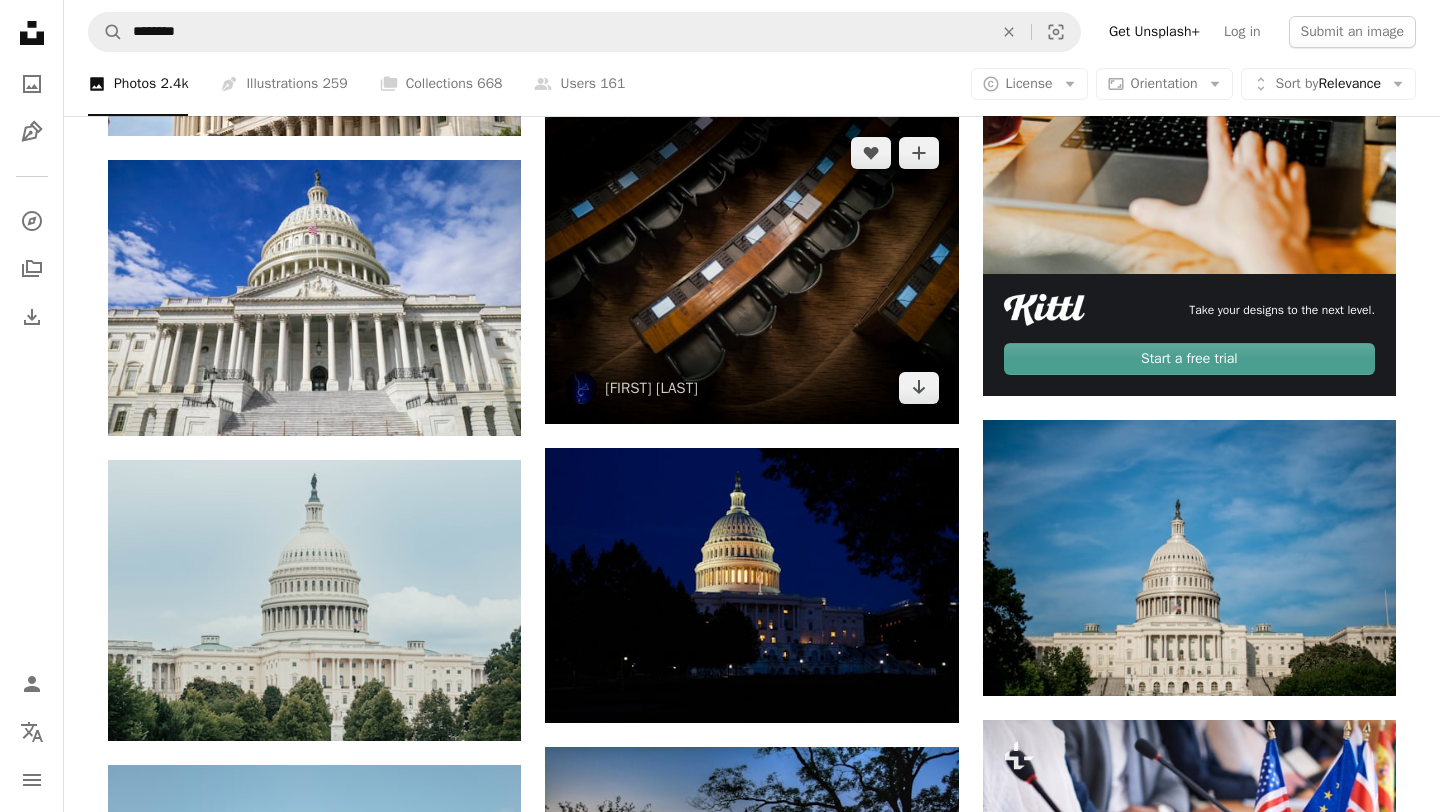 scroll, scrollTop: 653, scrollLeft: 0, axis: vertical 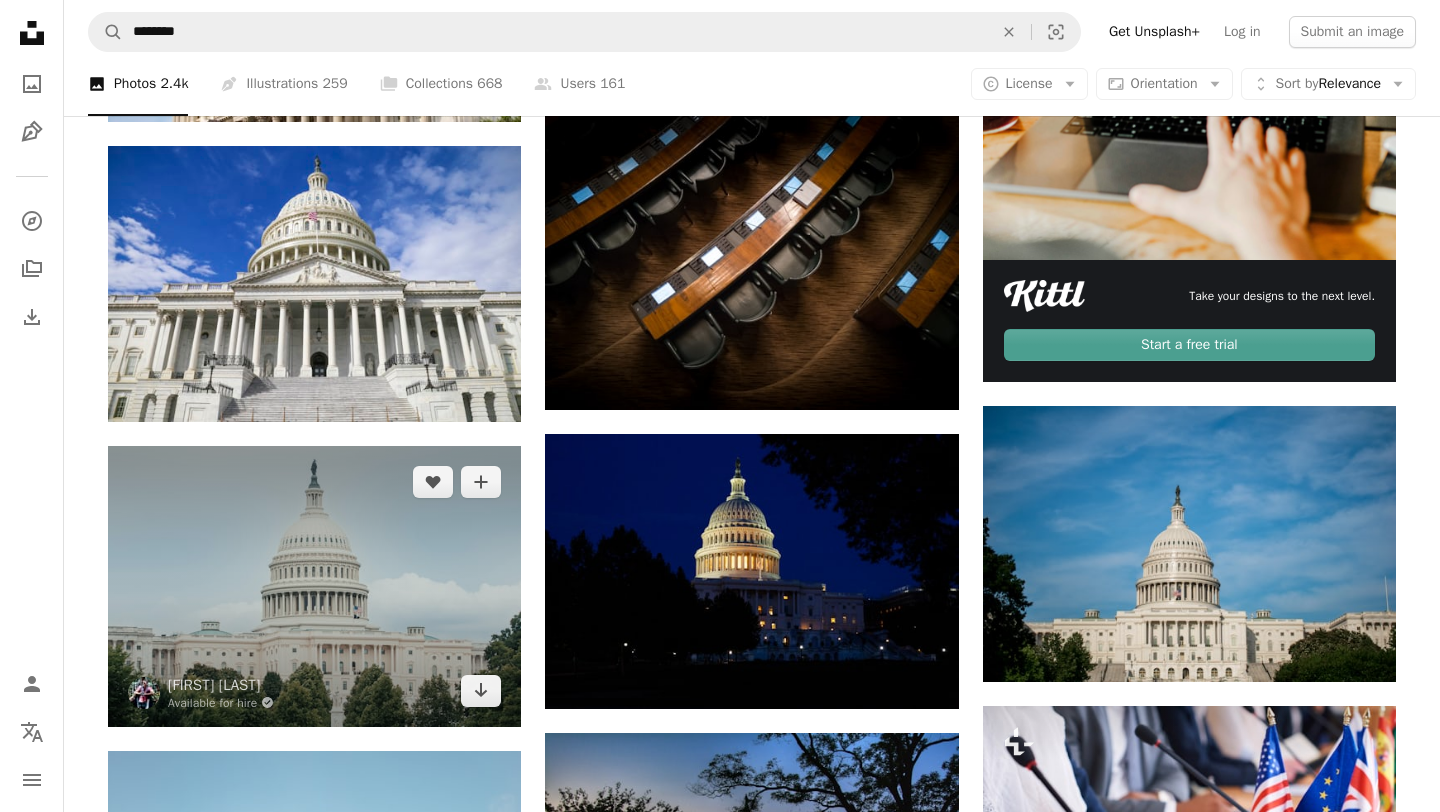 click at bounding box center (314, 586) 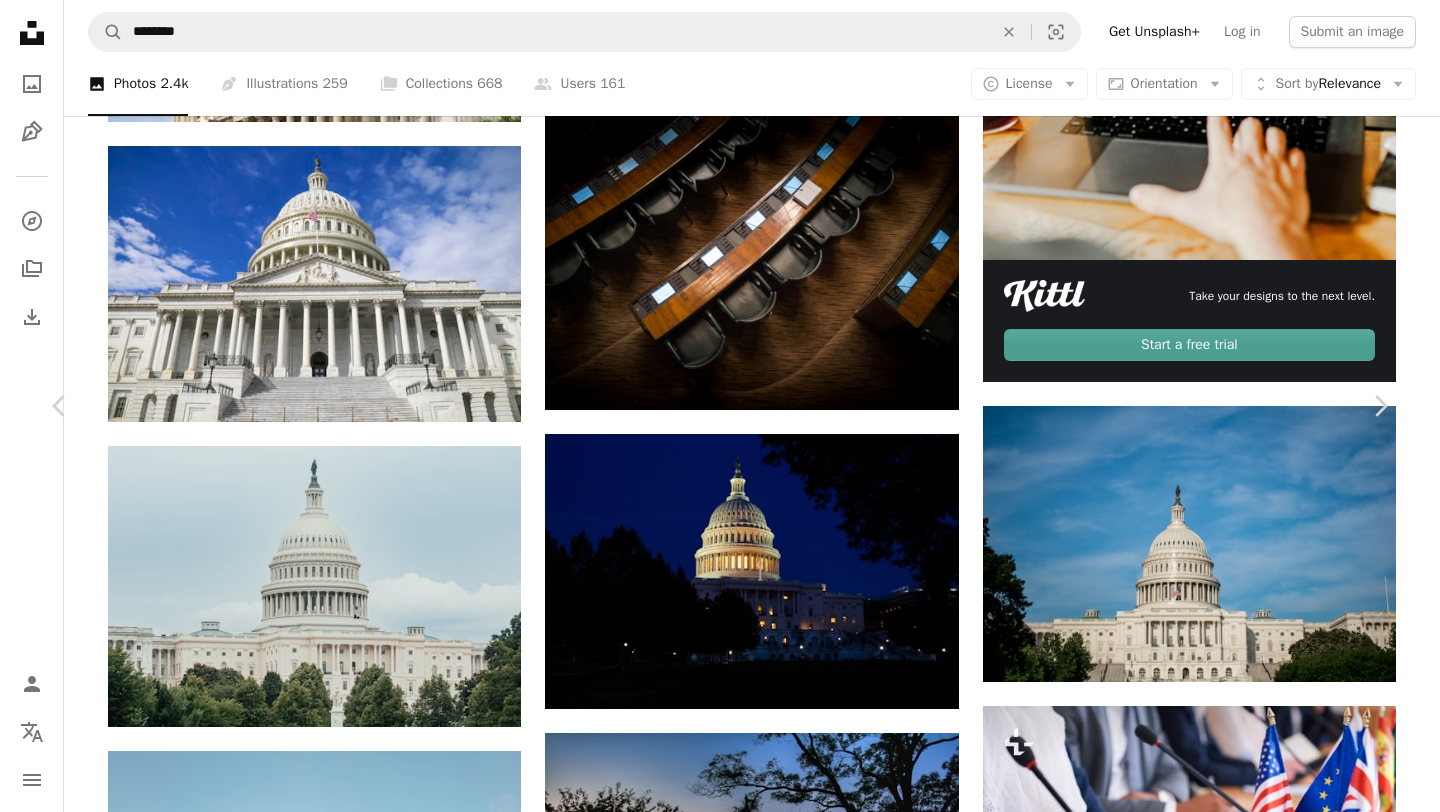 click on "Download free" at bounding box center [1191, 3544] 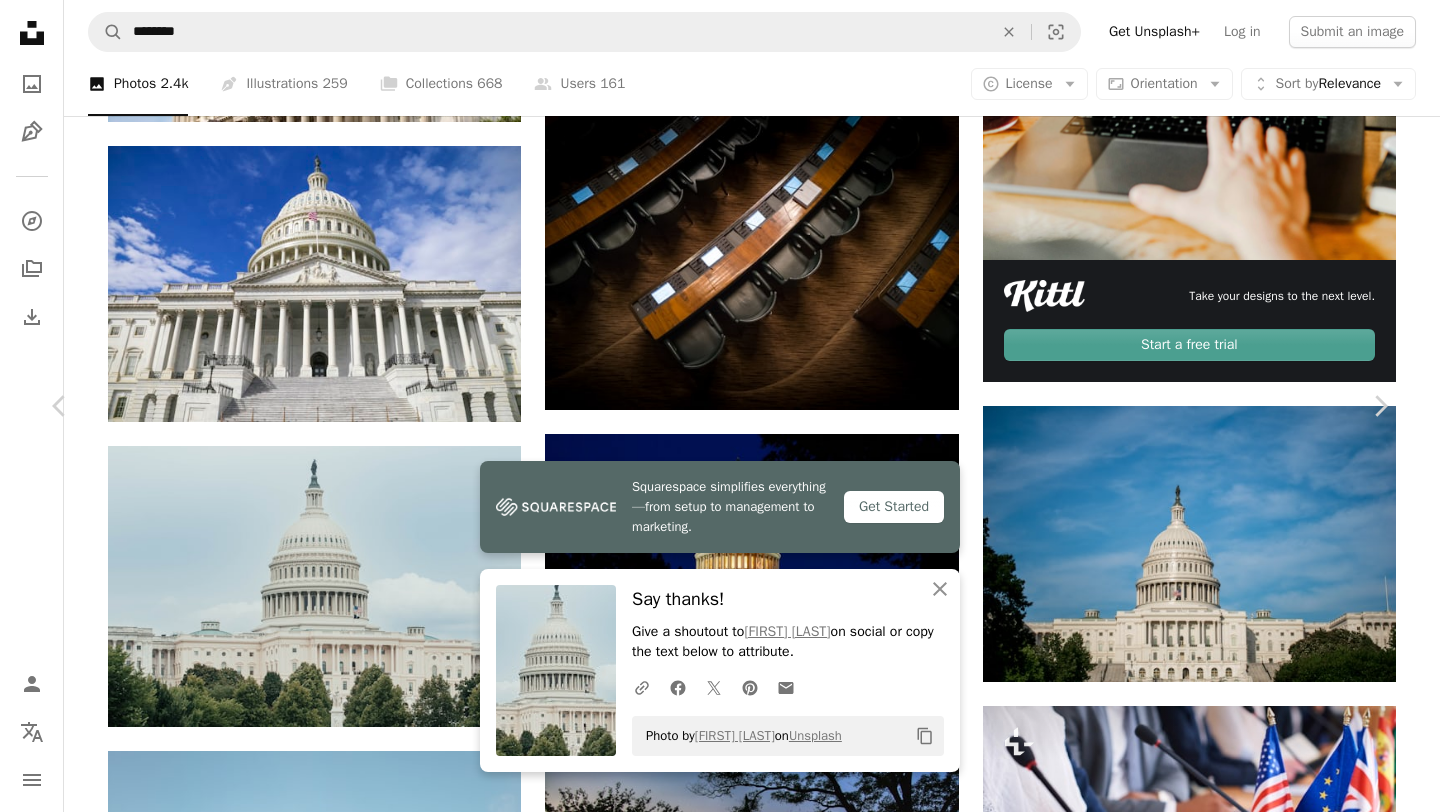 click on "Zoom in" at bounding box center (712, 3903) 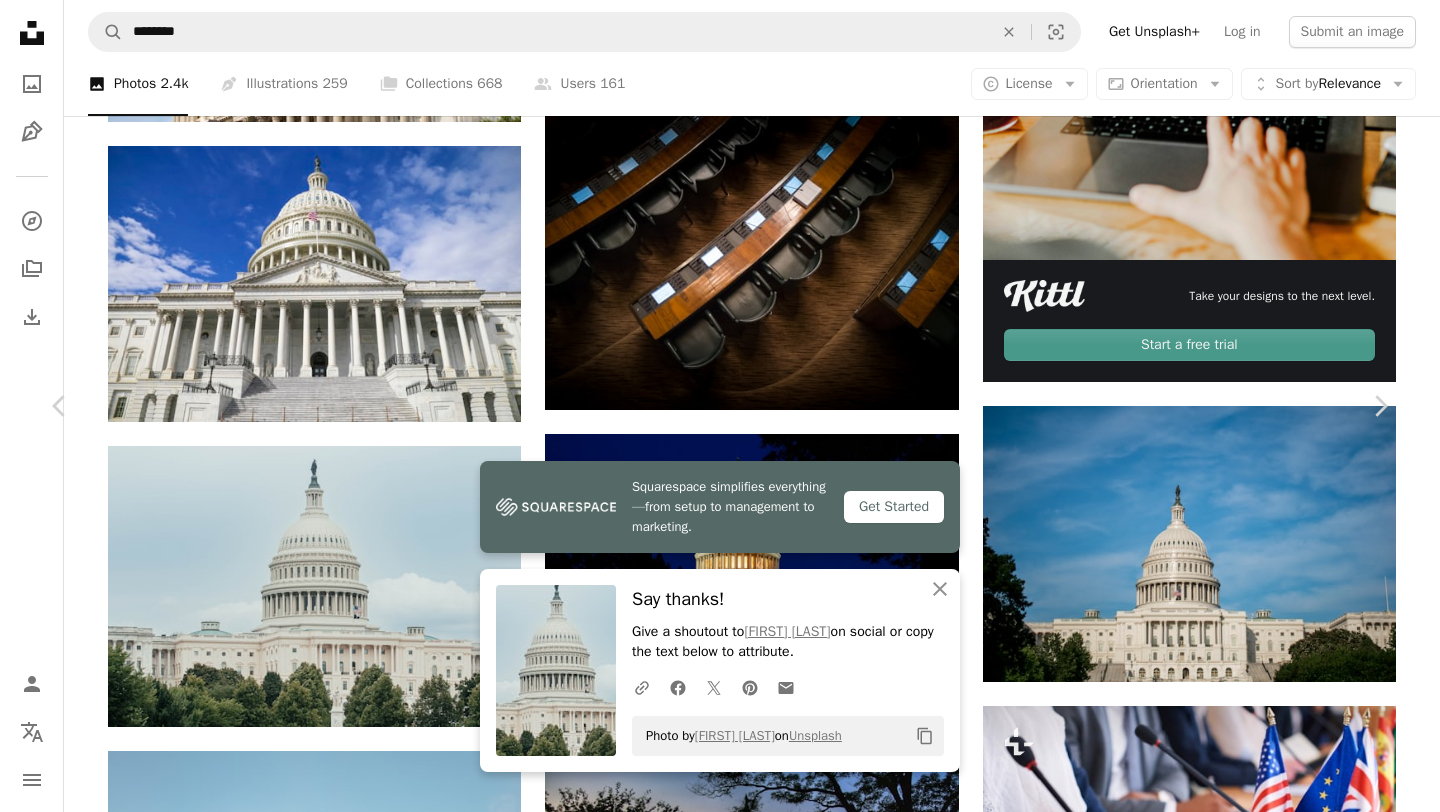 drag, startPoint x: 1326, startPoint y: 244, endPoint x: 1257, endPoint y: 248, distance: 69.115845 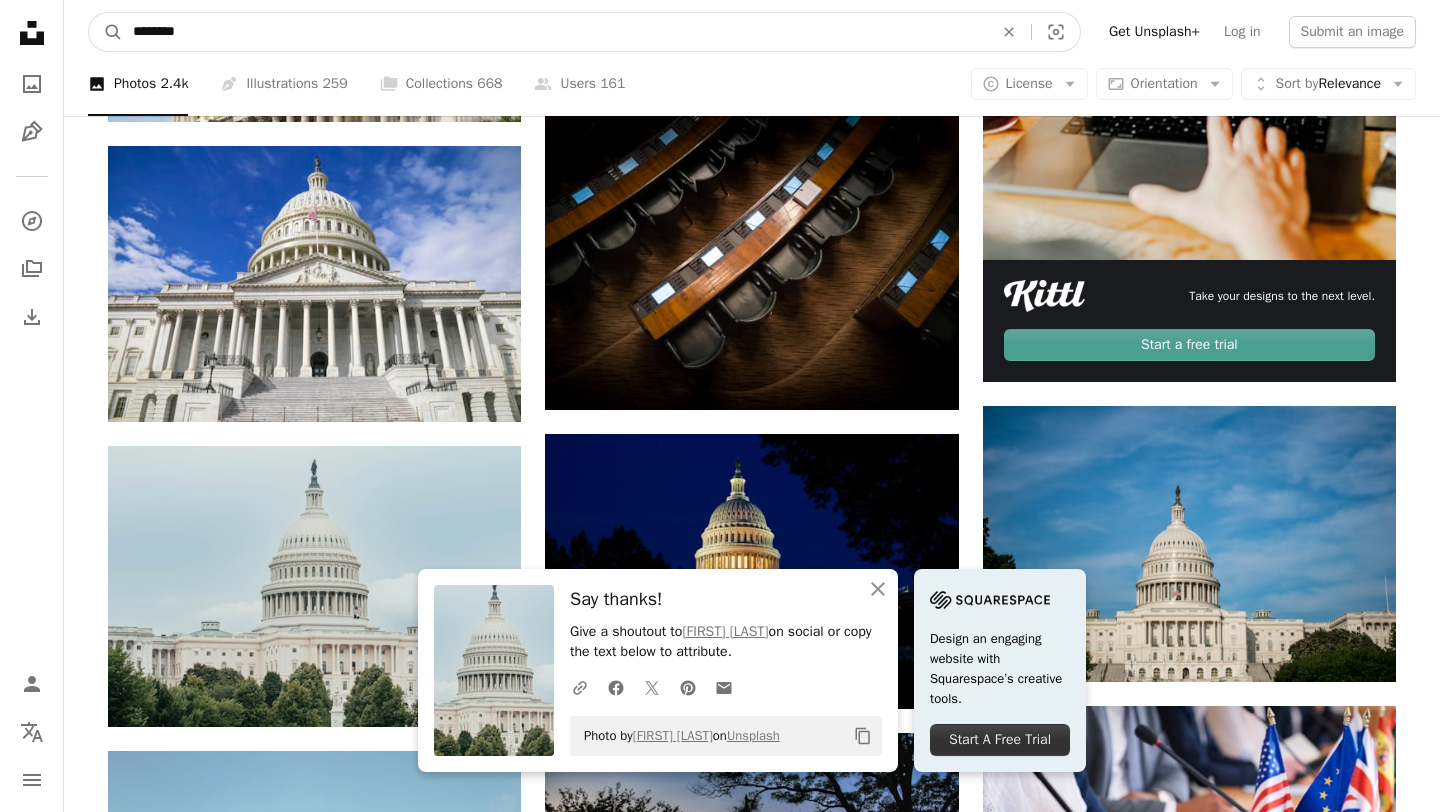 drag, startPoint x: 206, startPoint y: 23, endPoint x: 0, endPoint y: 4, distance: 206.87436 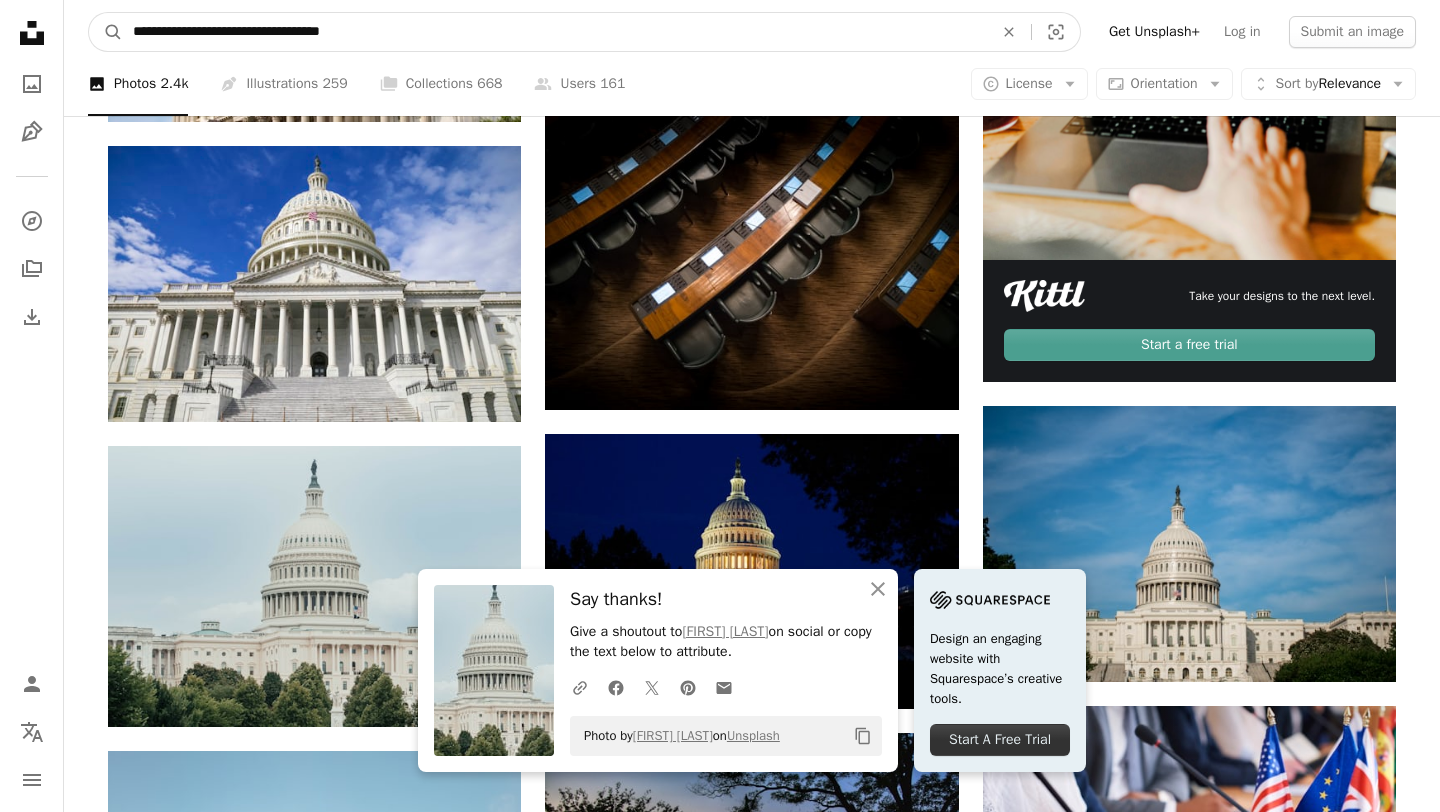 type on "**********" 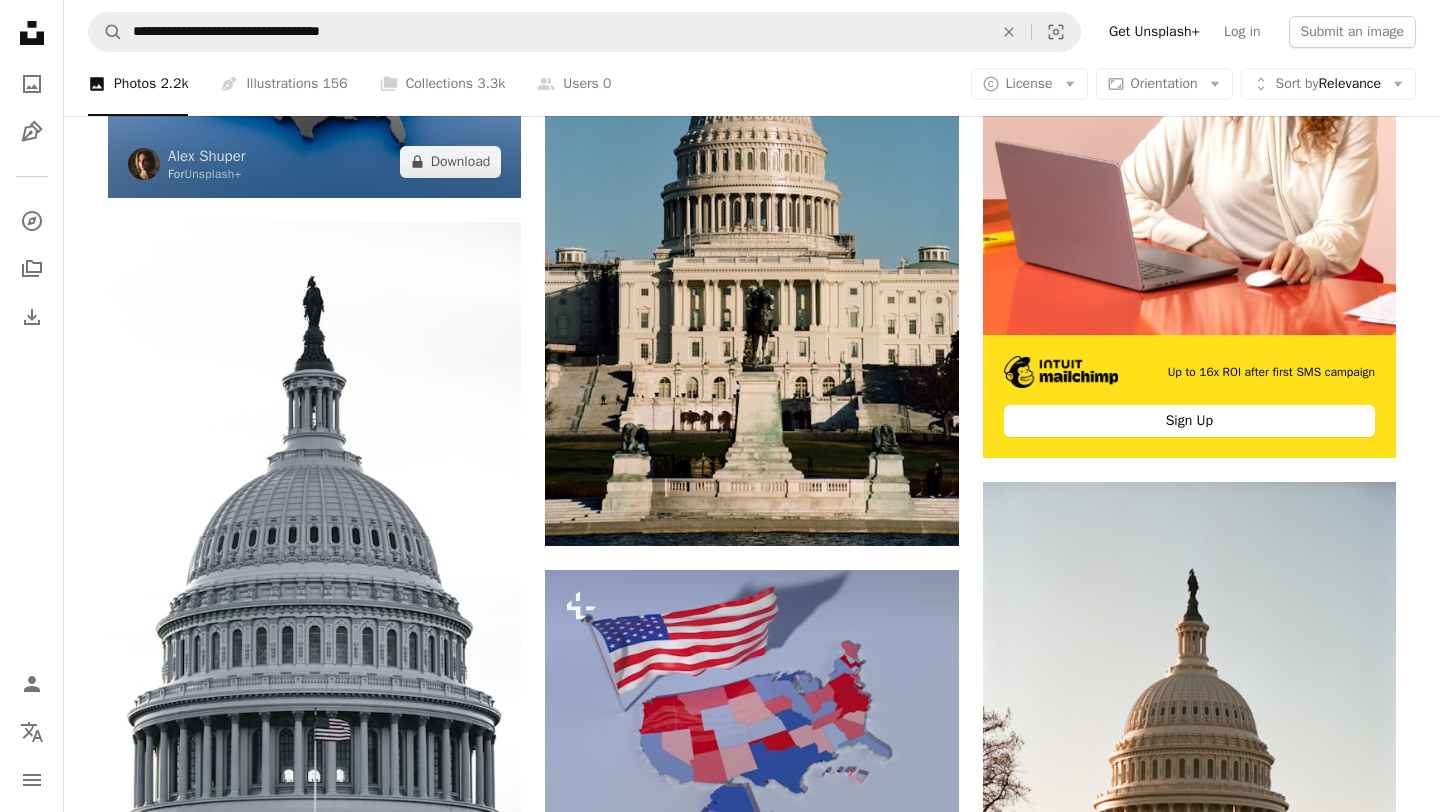 scroll, scrollTop: 401, scrollLeft: 0, axis: vertical 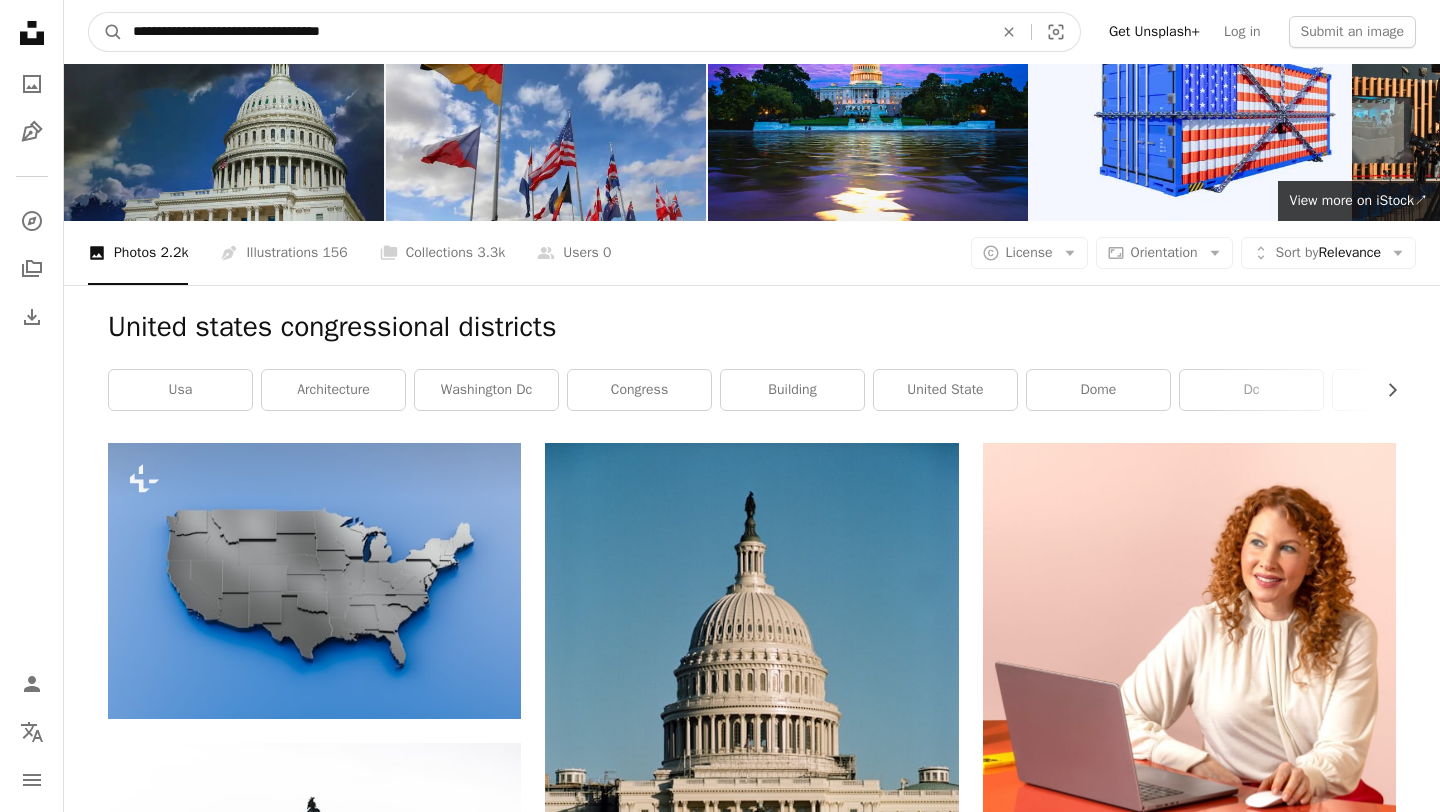 drag, startPoint x: 387, startPoint y: 31, endPoint x: 0, endPoint y: -76, distance: 401.51962 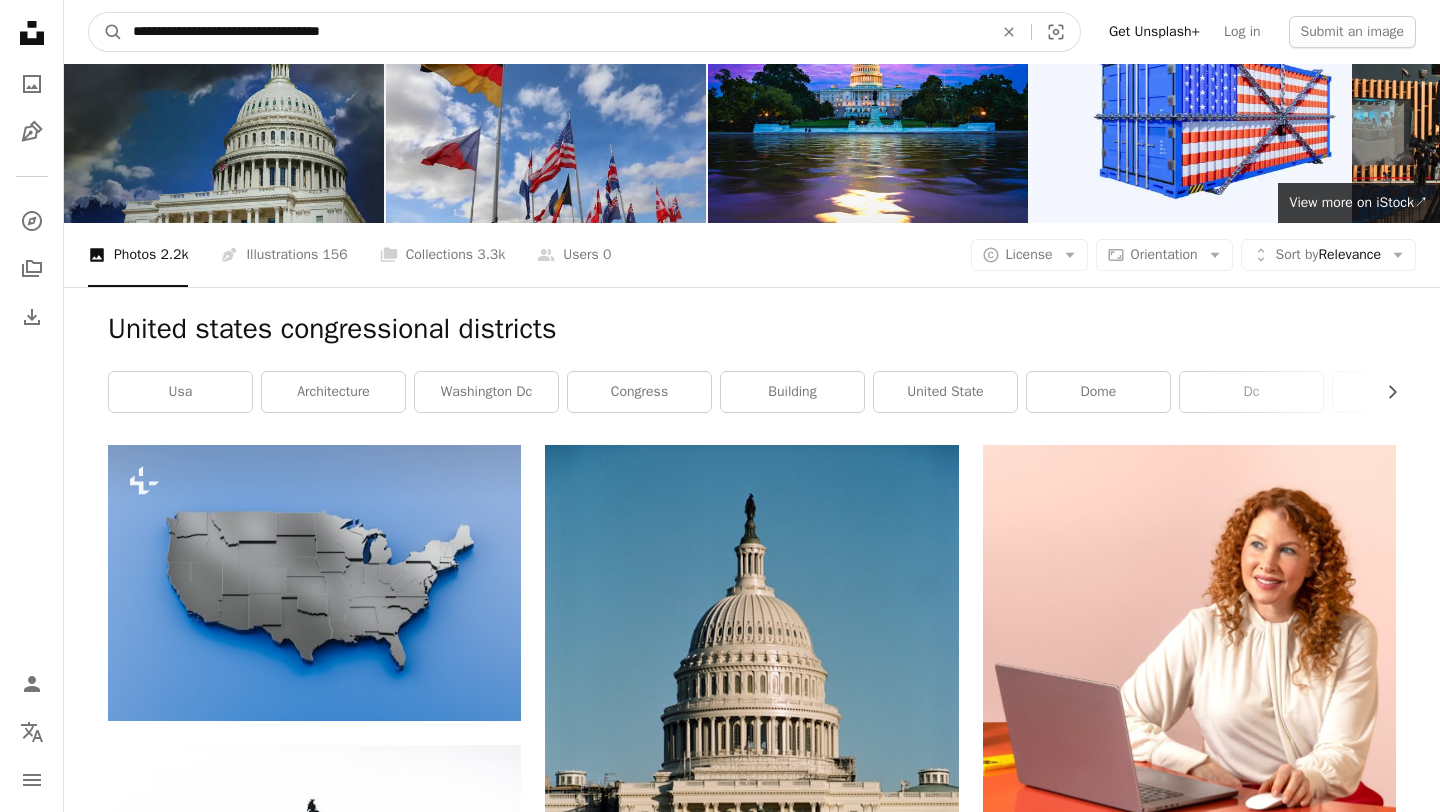 click on "**********" at bounding box center (720, 2662) 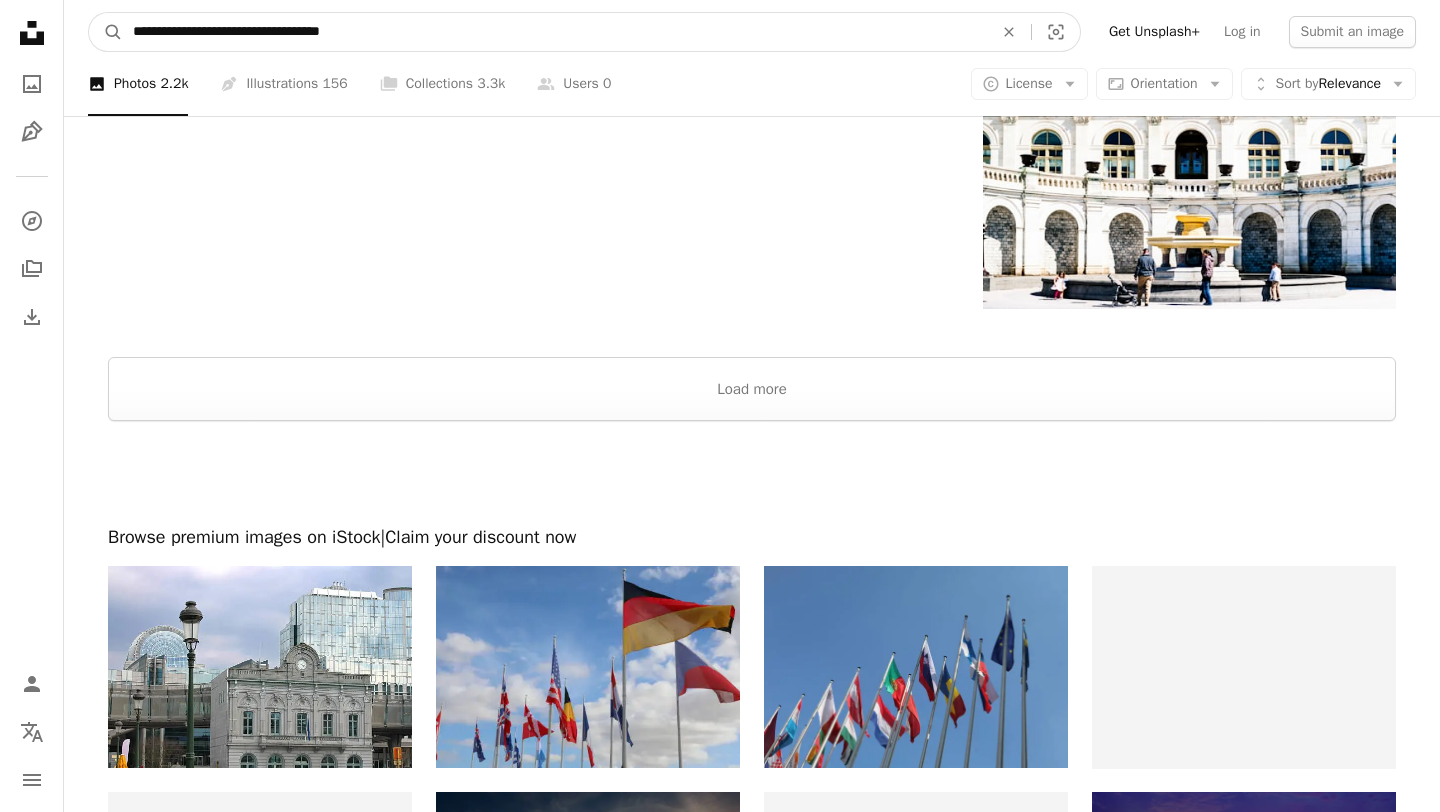 scroll, scrollTop: 4235, scrollLeft: 0, axis: vertical 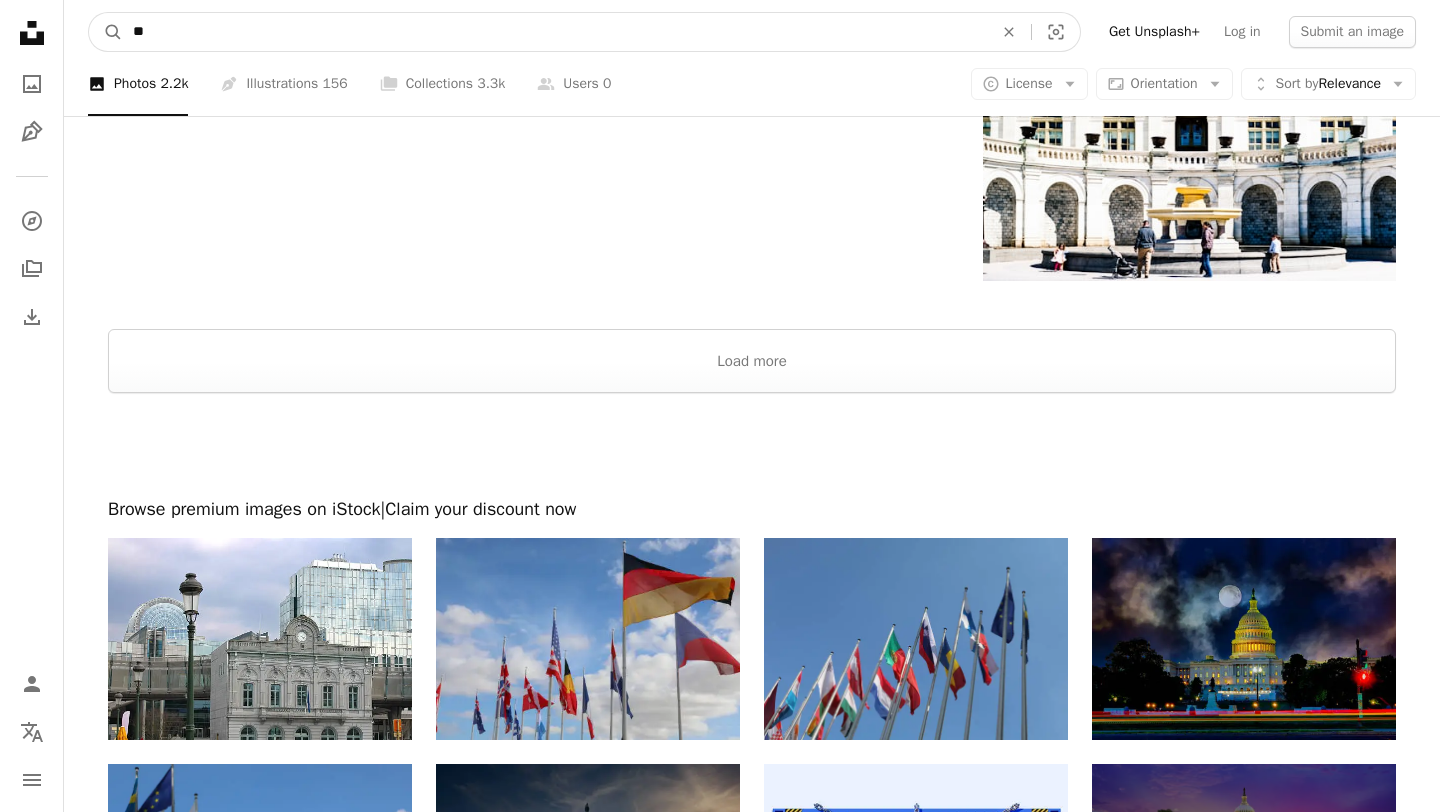 type on "*" 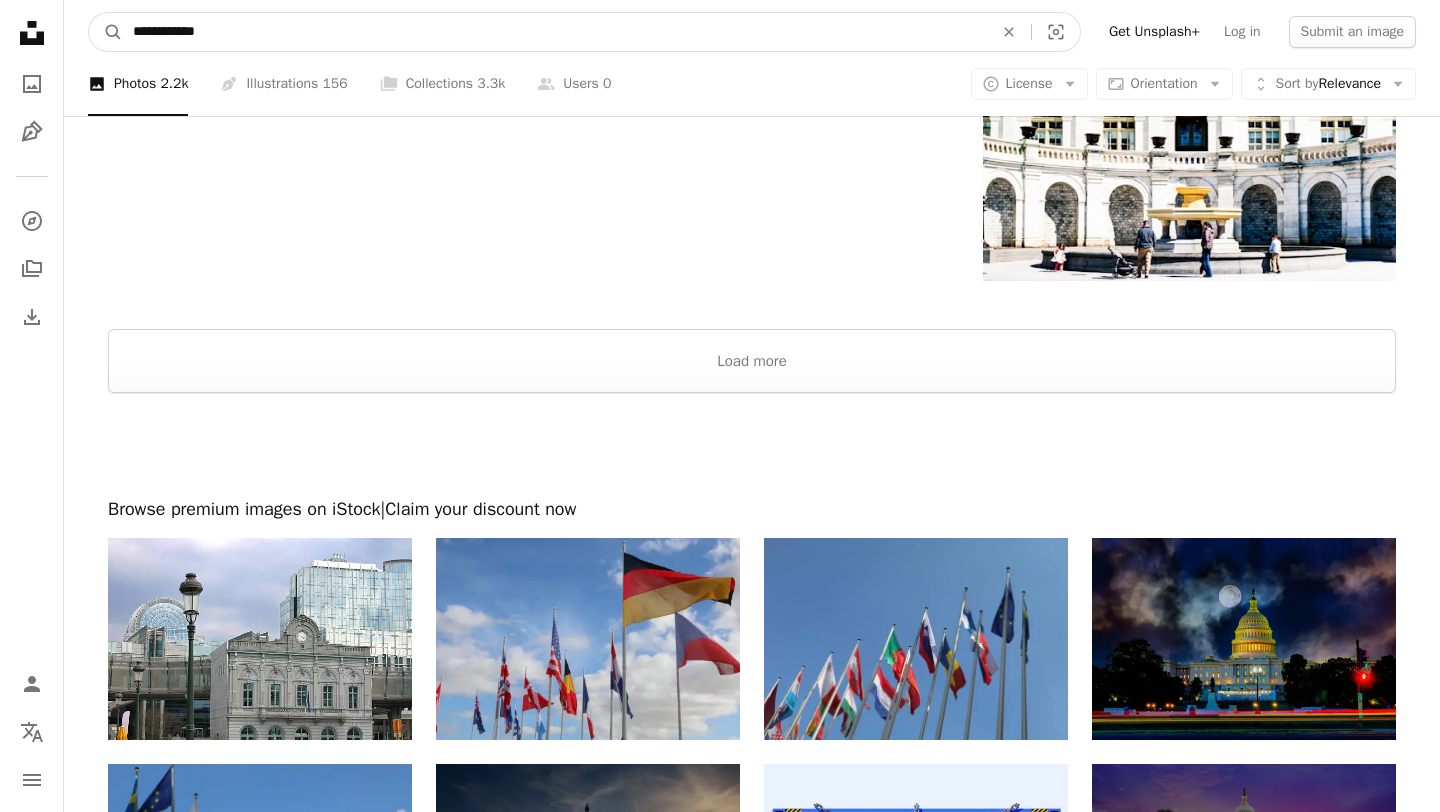 type on "**********" 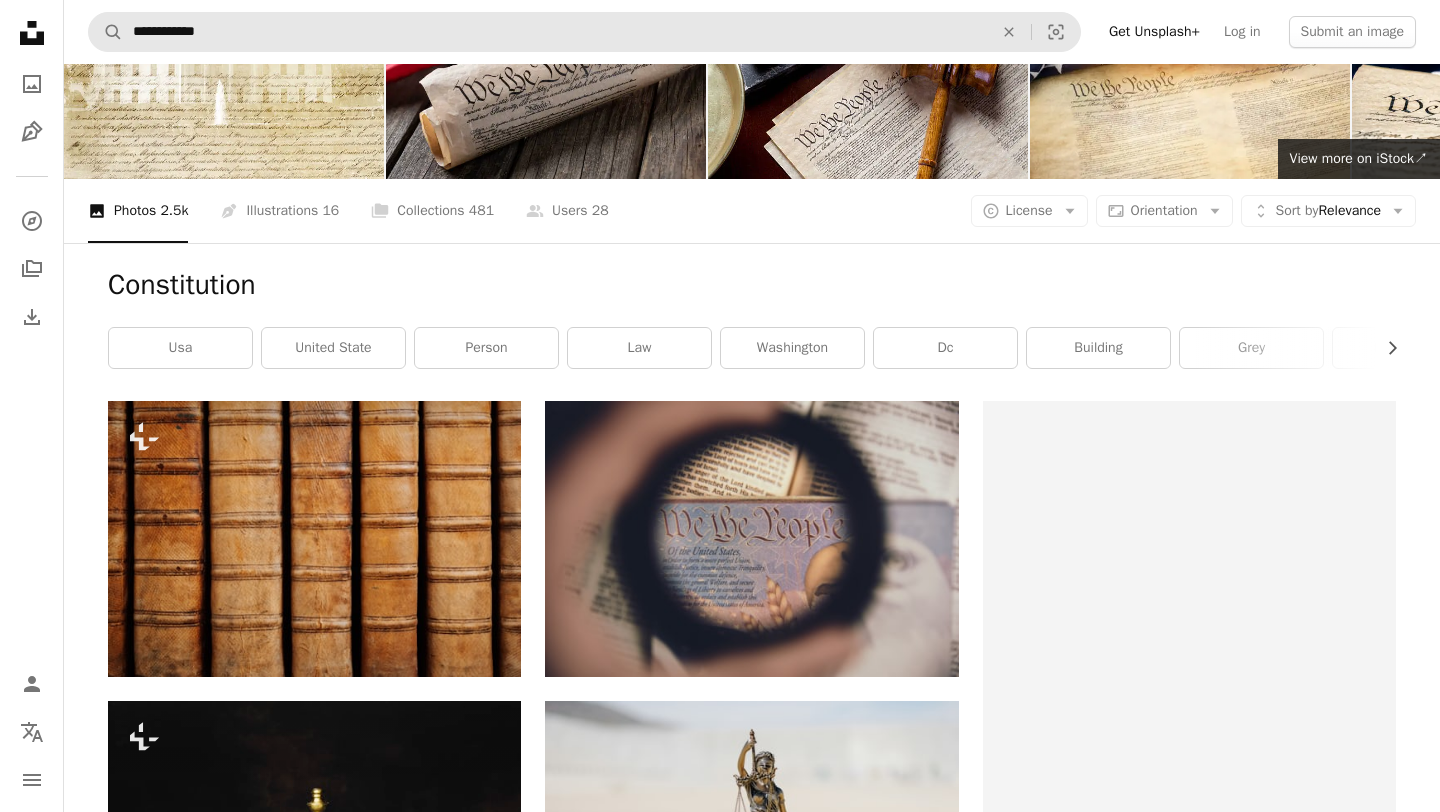 scroll, scrollTop: 0, scrollLeft: 0, axis: both 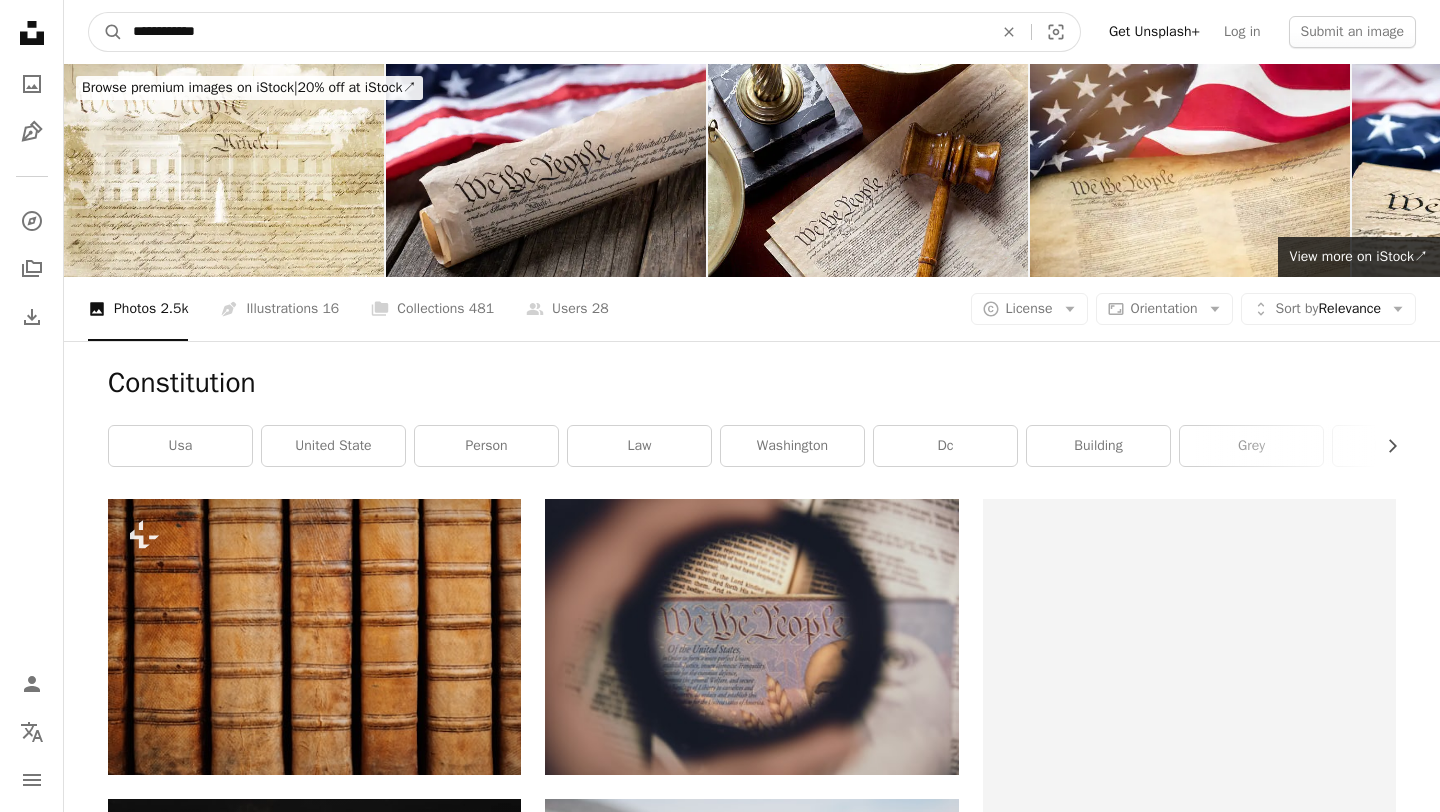 click on "**********" at bounding box center [555, 32] 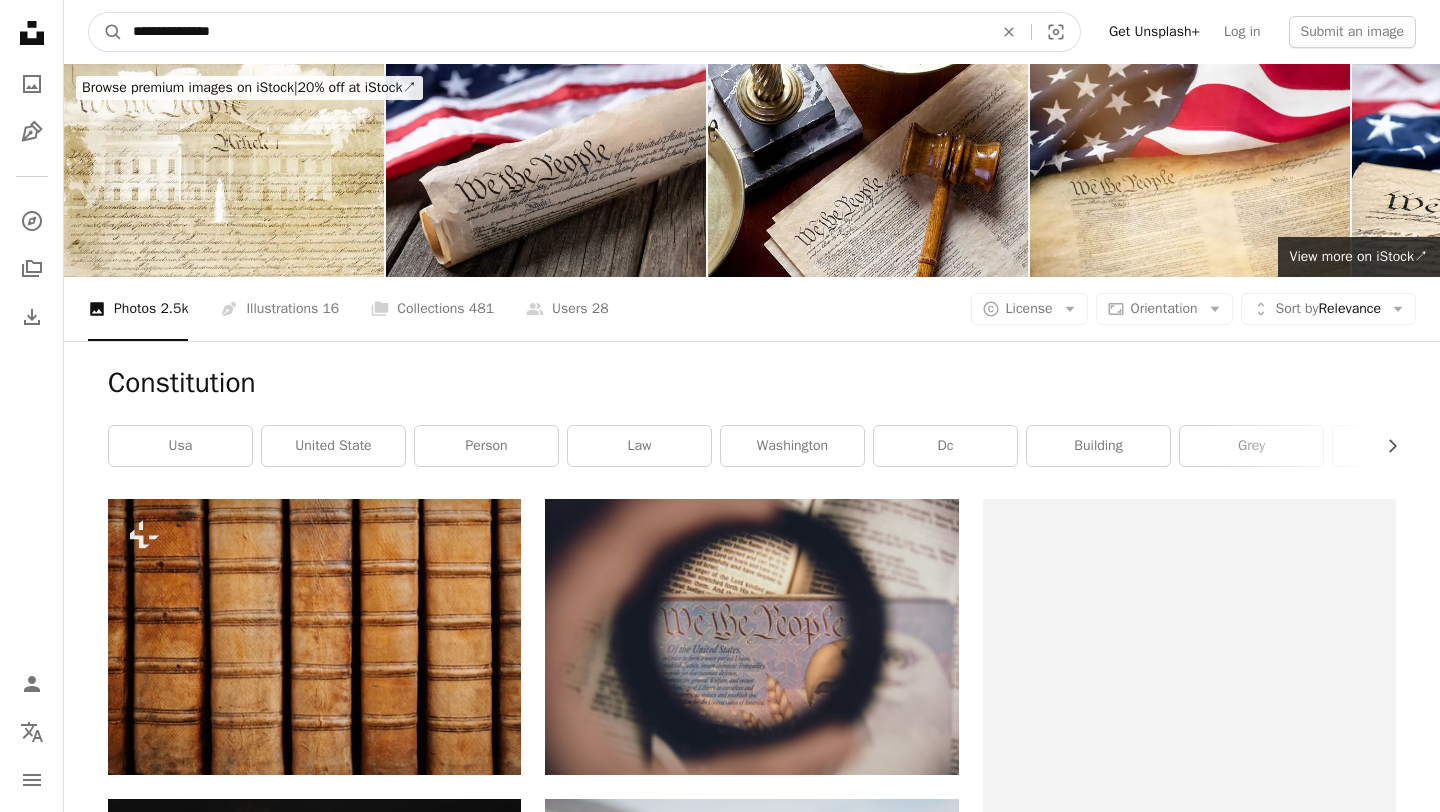 type on "**********" 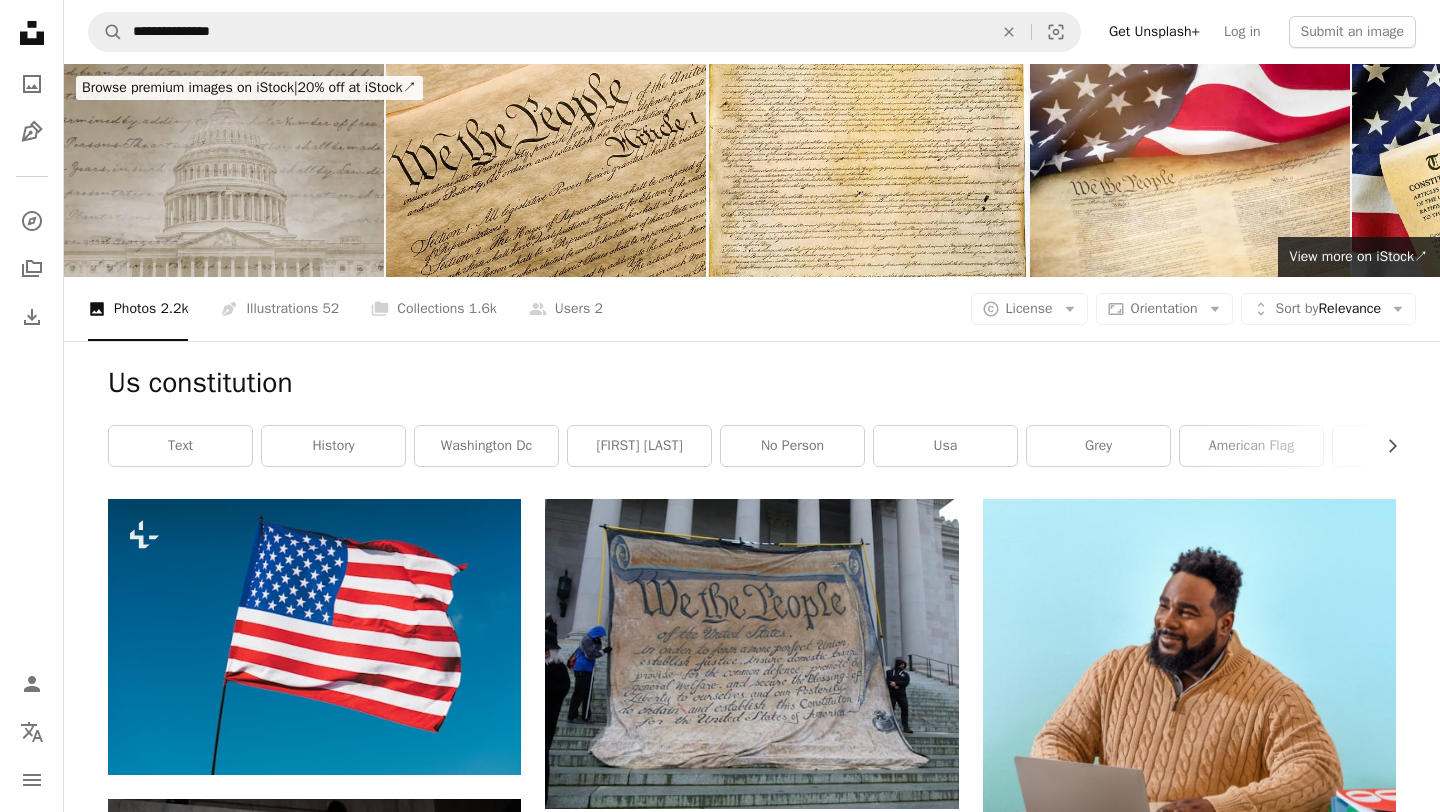 click at bounding box center (224, 170) 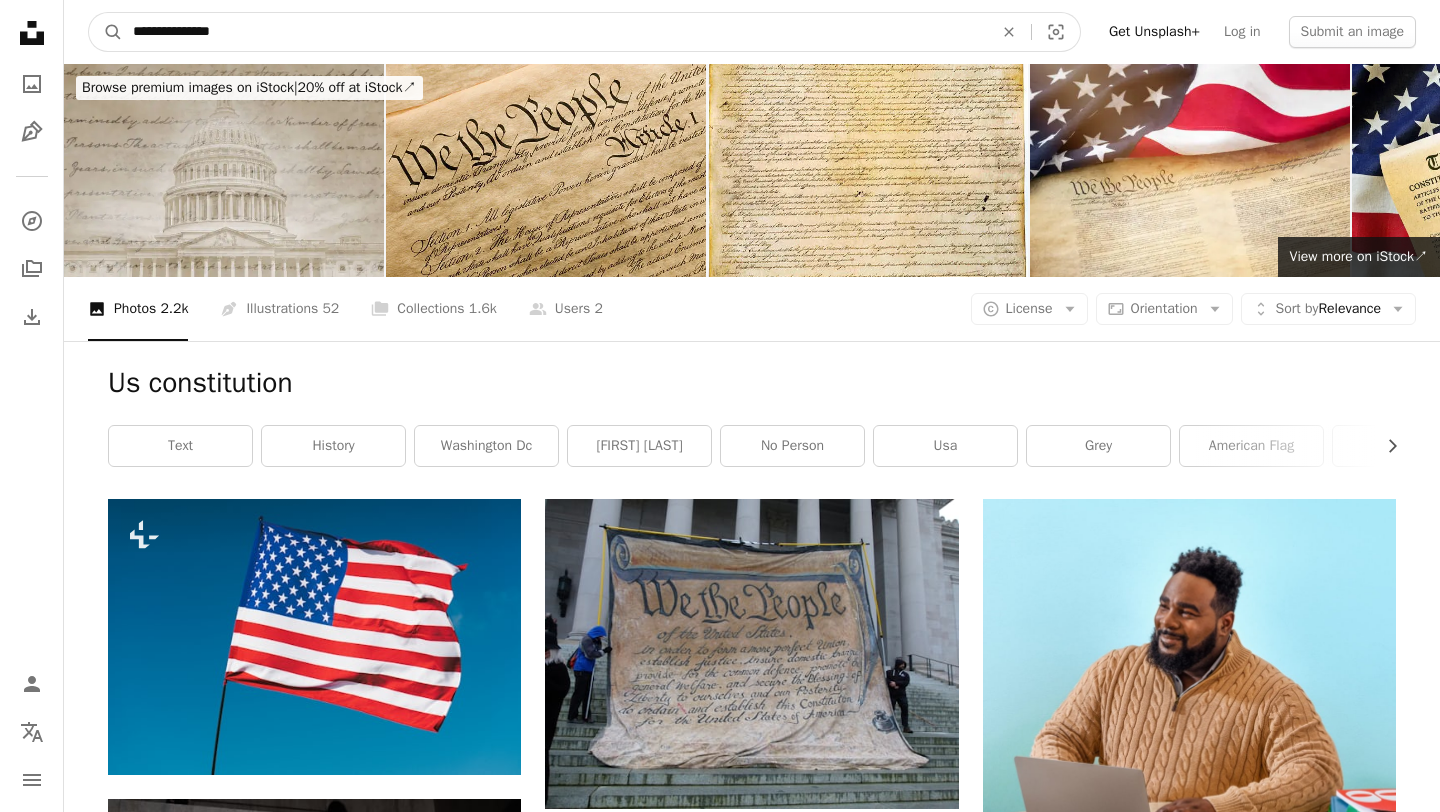 click on "**********" at bounding box center [555, 32] 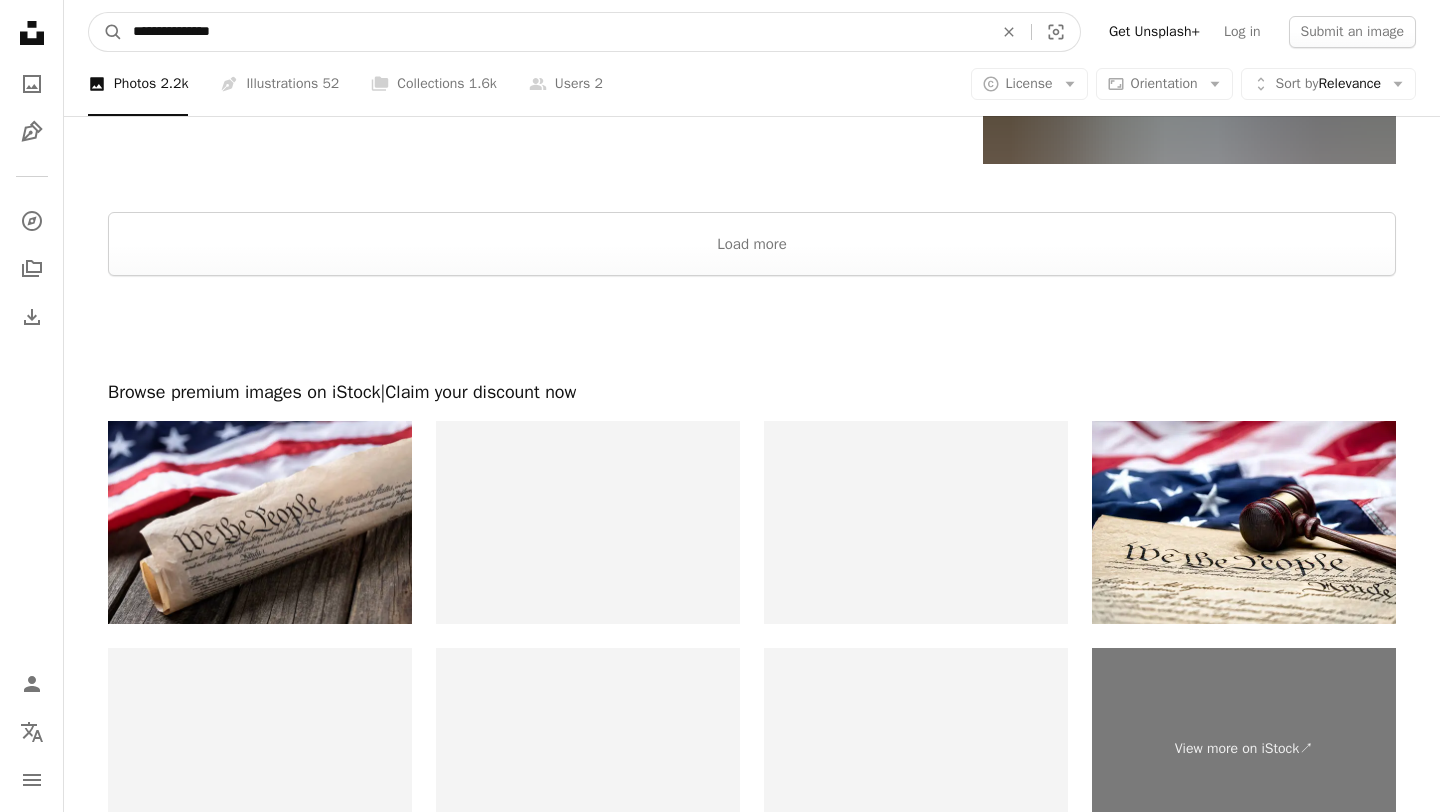 scroll, scrollTop: 3677, scrollLeft: 0, axis: vertical 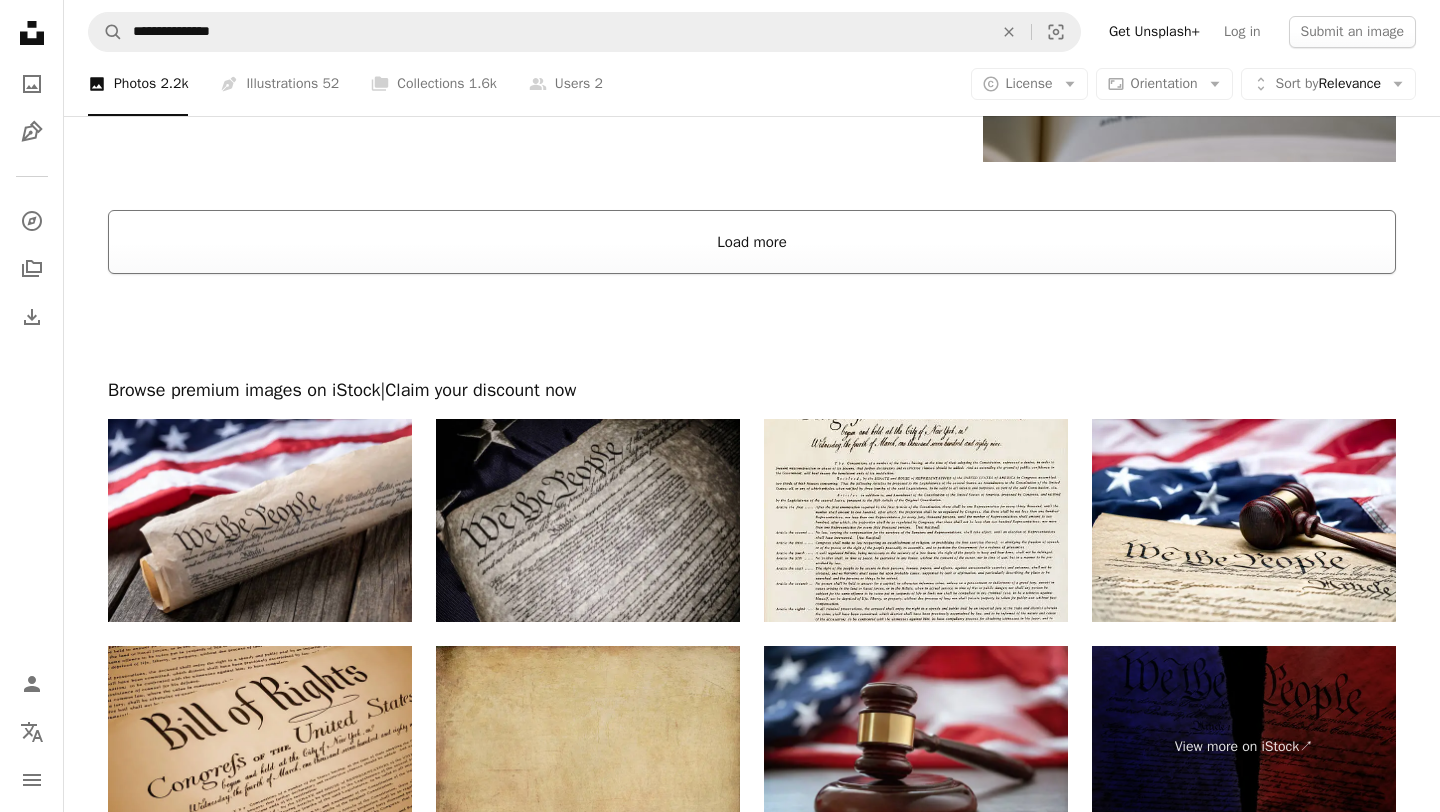 click on "Load more" at bounding box center (752, 242) 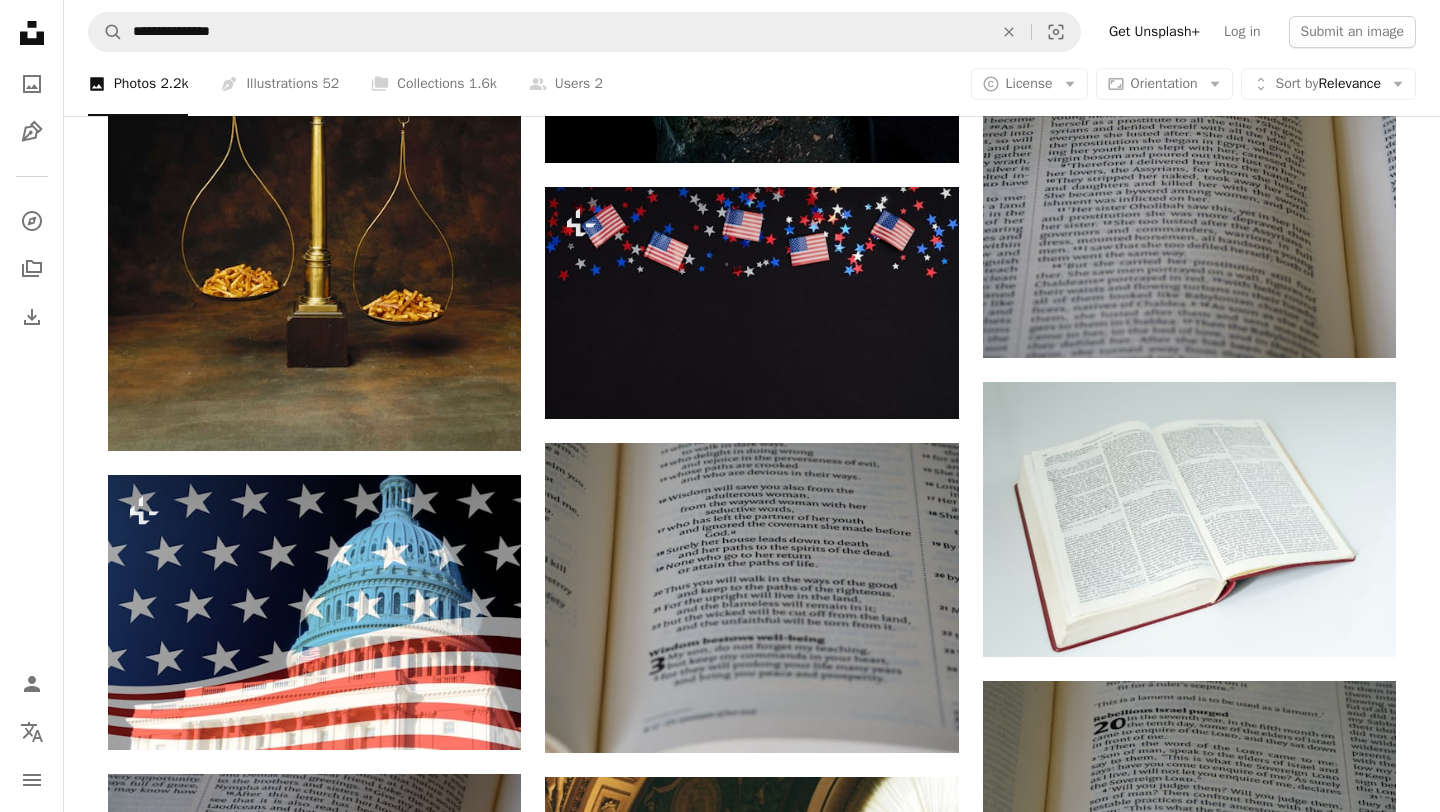 scroll, scrollTop: 22695, scrollLeft: 0, axis: vertical 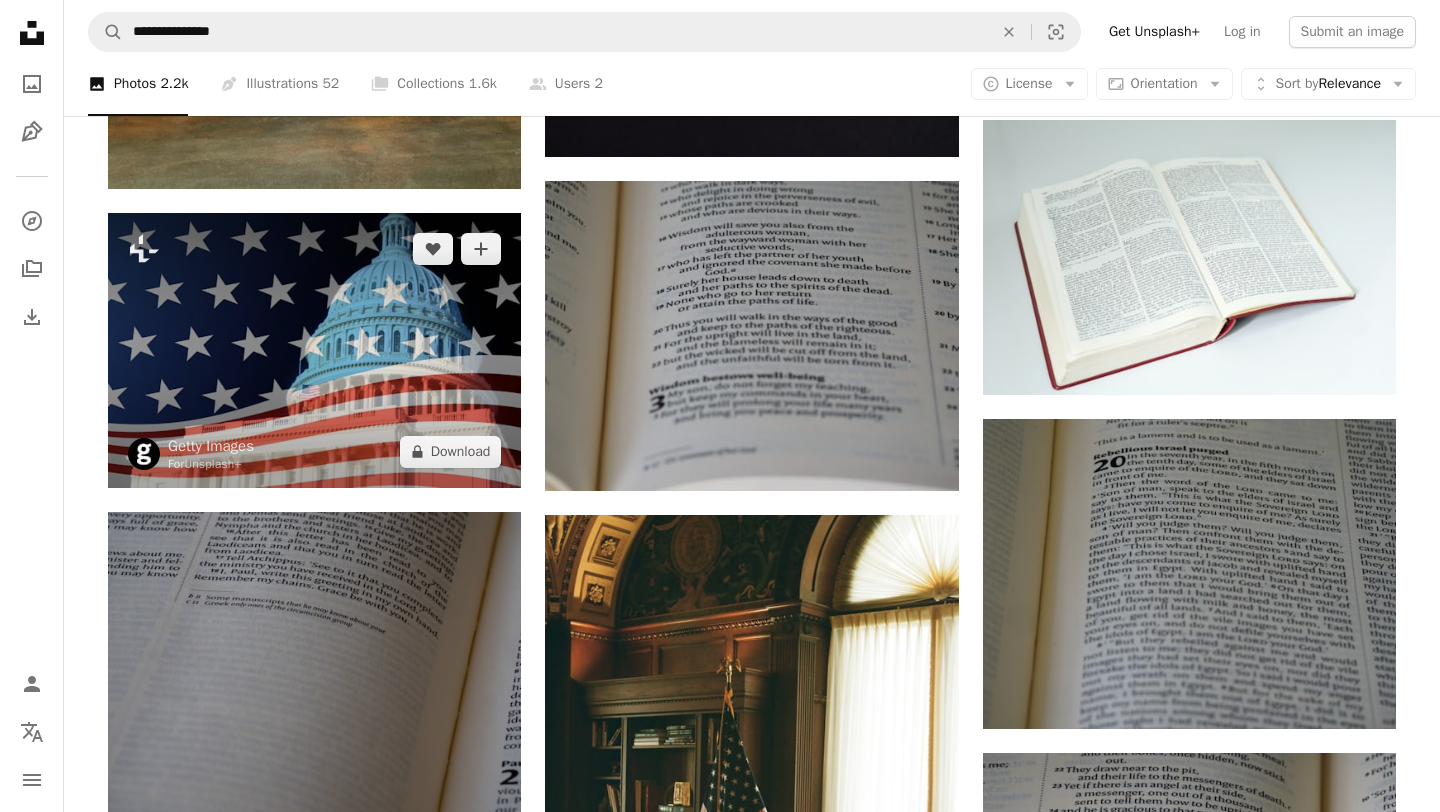 click at bounding box center [314, 350] 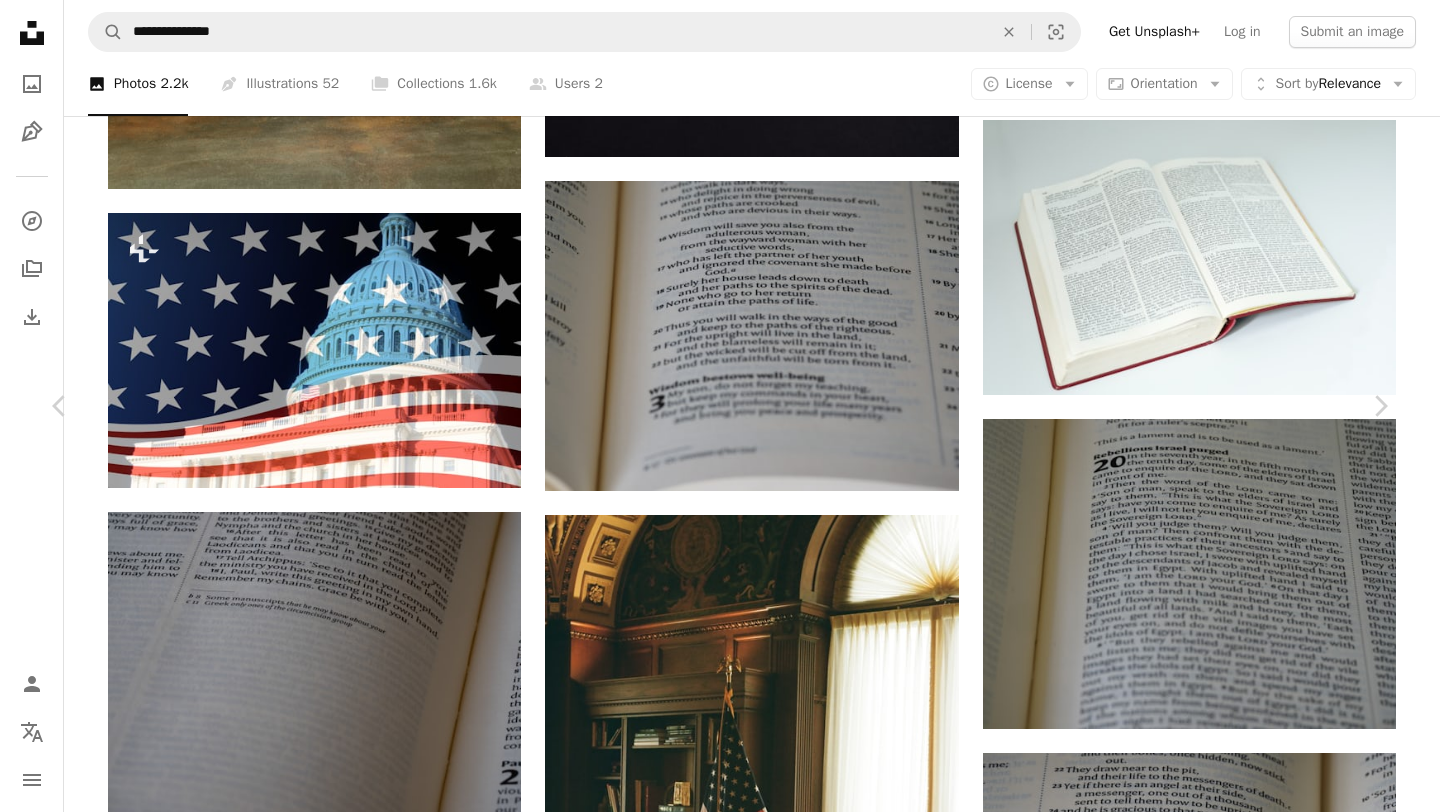 scroll, scrollTop: 676, scrollLeft: 0, axis: vertical 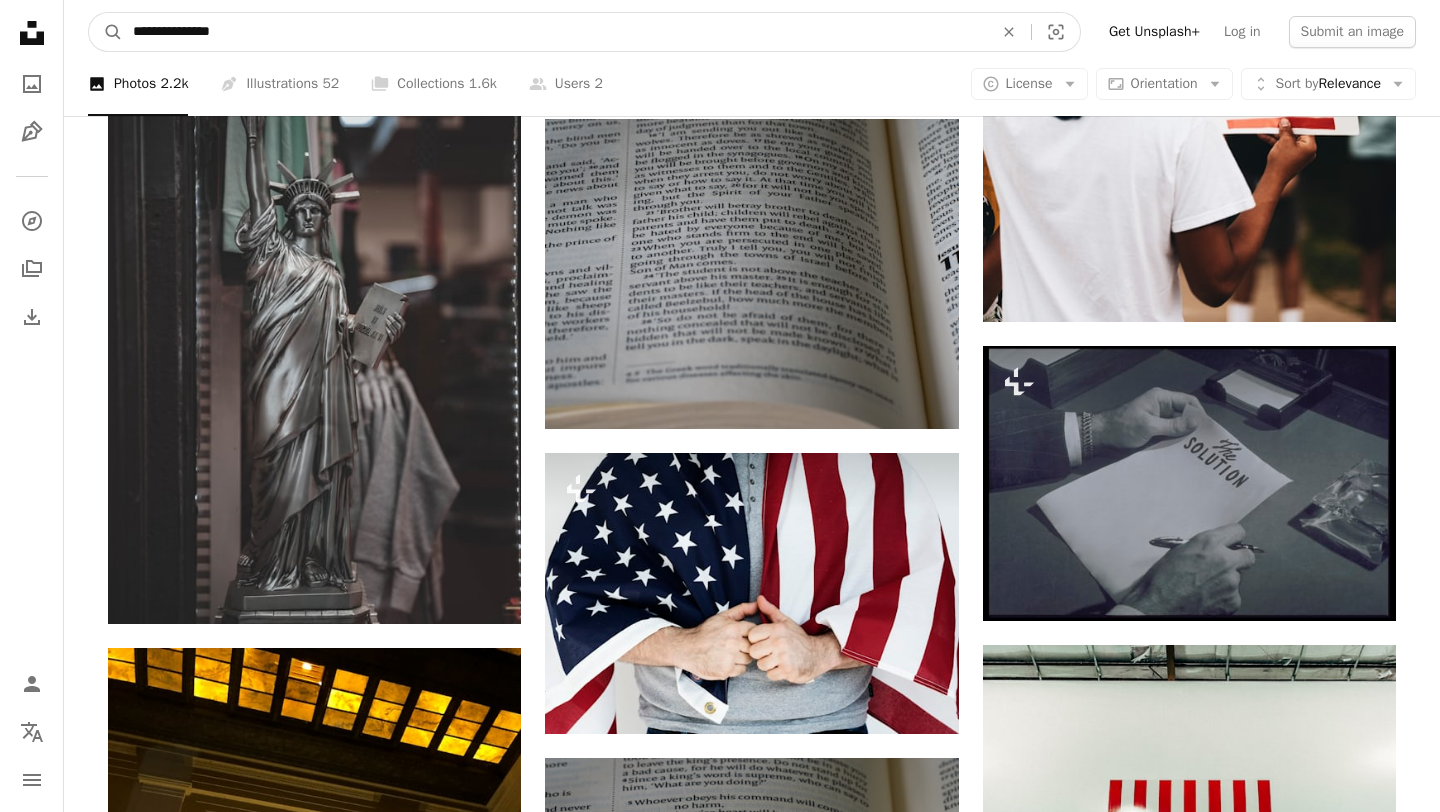 drag, startPoint x: 534, startPoint y: 41, endPoint x: 0, endPoint y: 33, distance: 534.05994 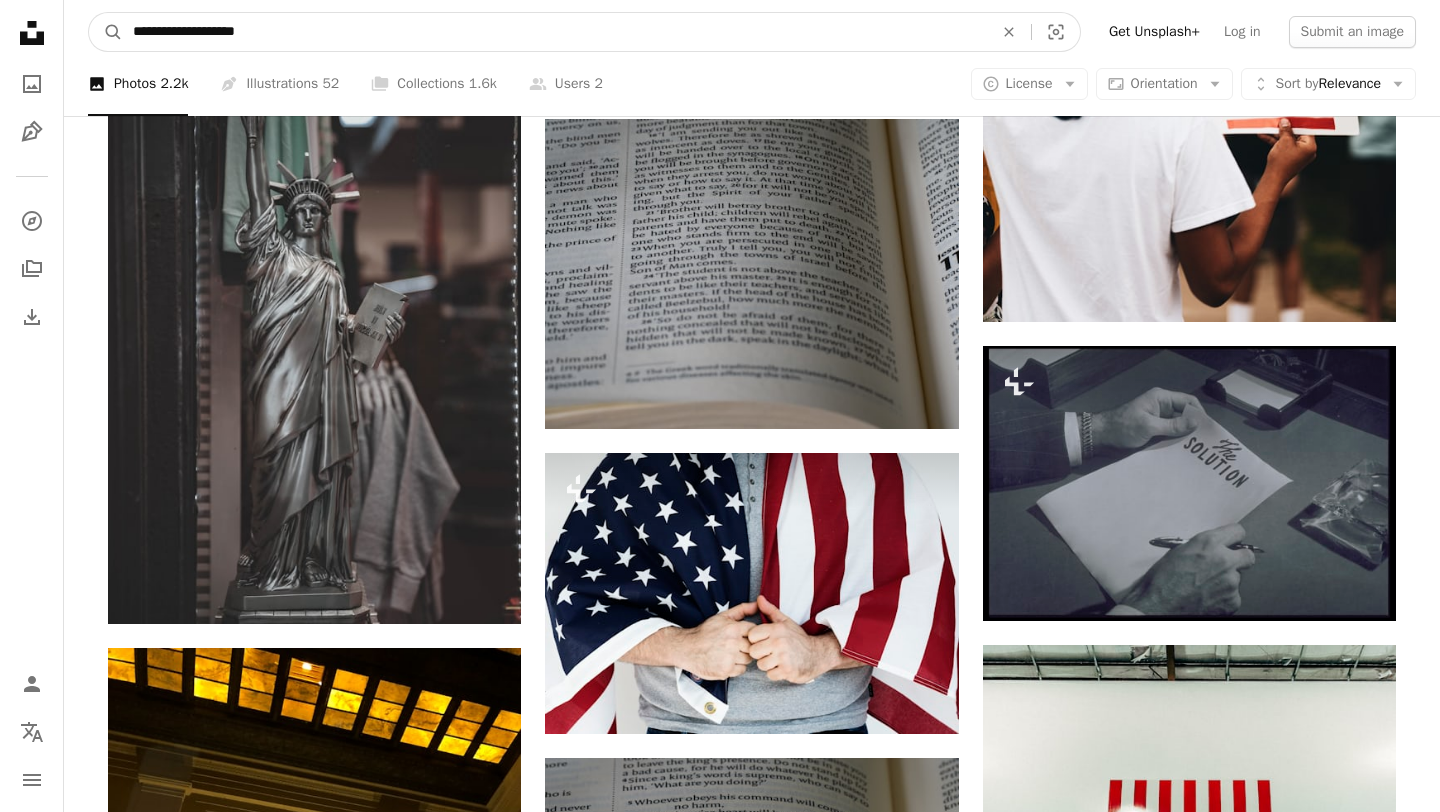 type on "**********" 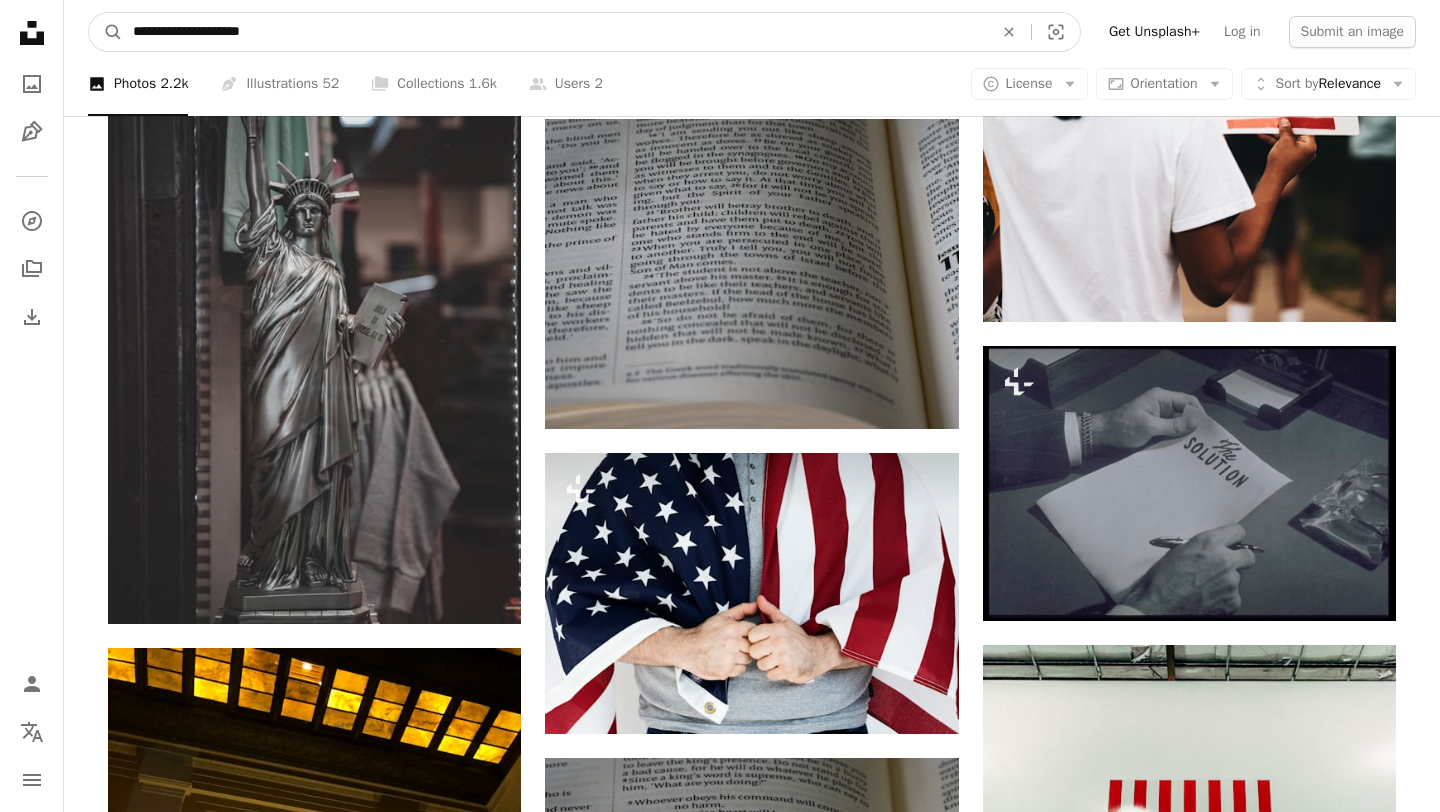 click on "A magnifying glass" at bounding box center (106, 32) 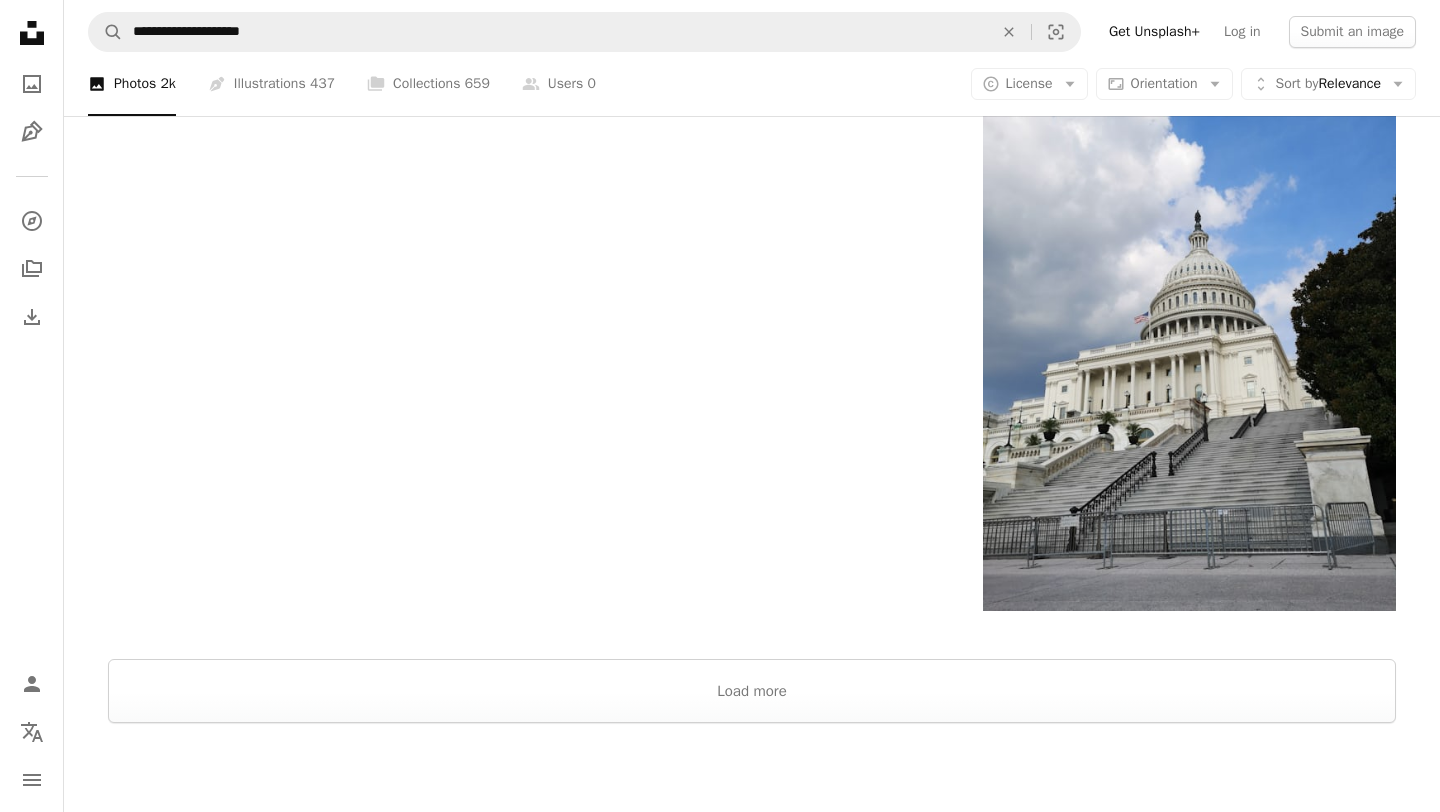 scroll, scrollTop: 3315, scrollLeft: 0, axis: vertical 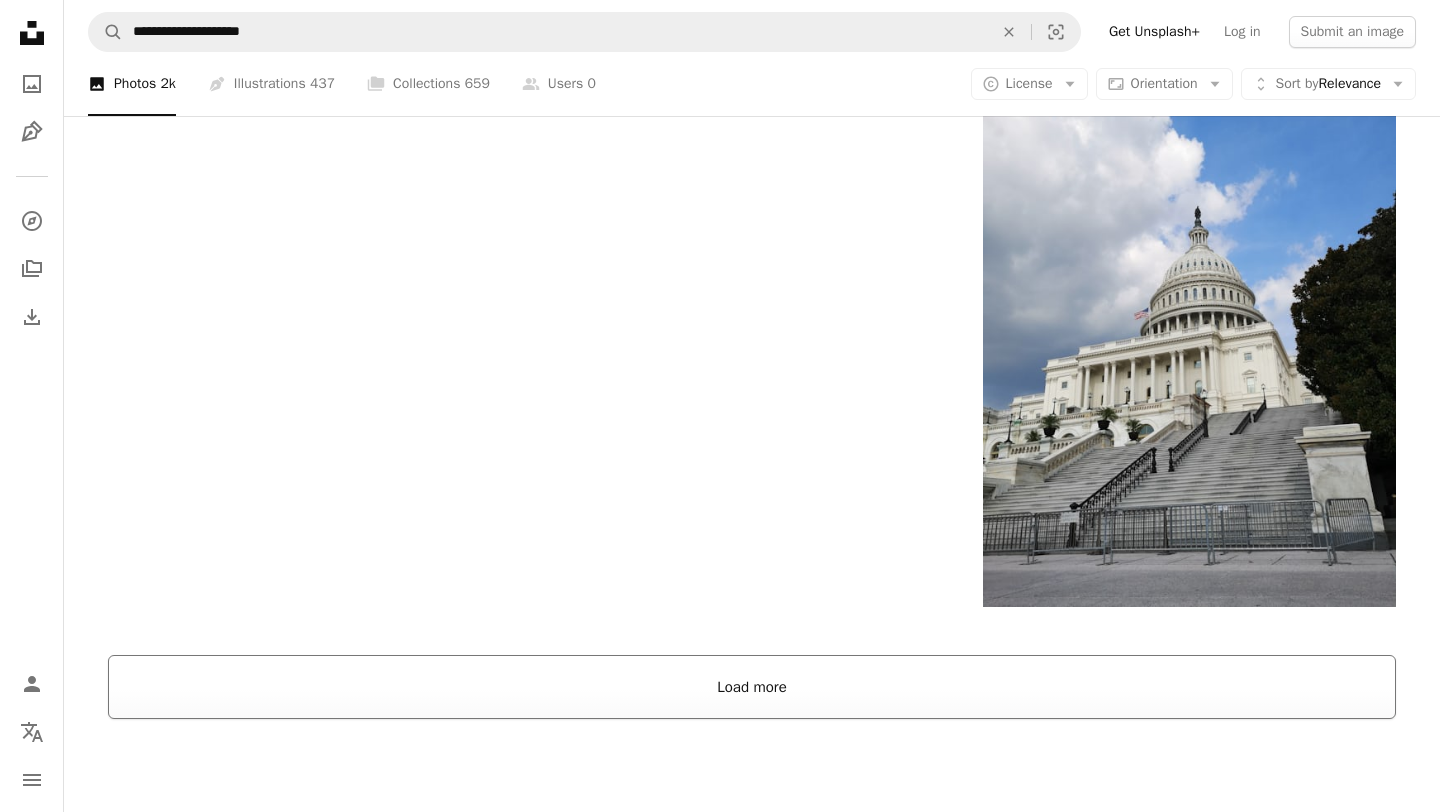 click on "Load more" at bounding box center (752, 687) 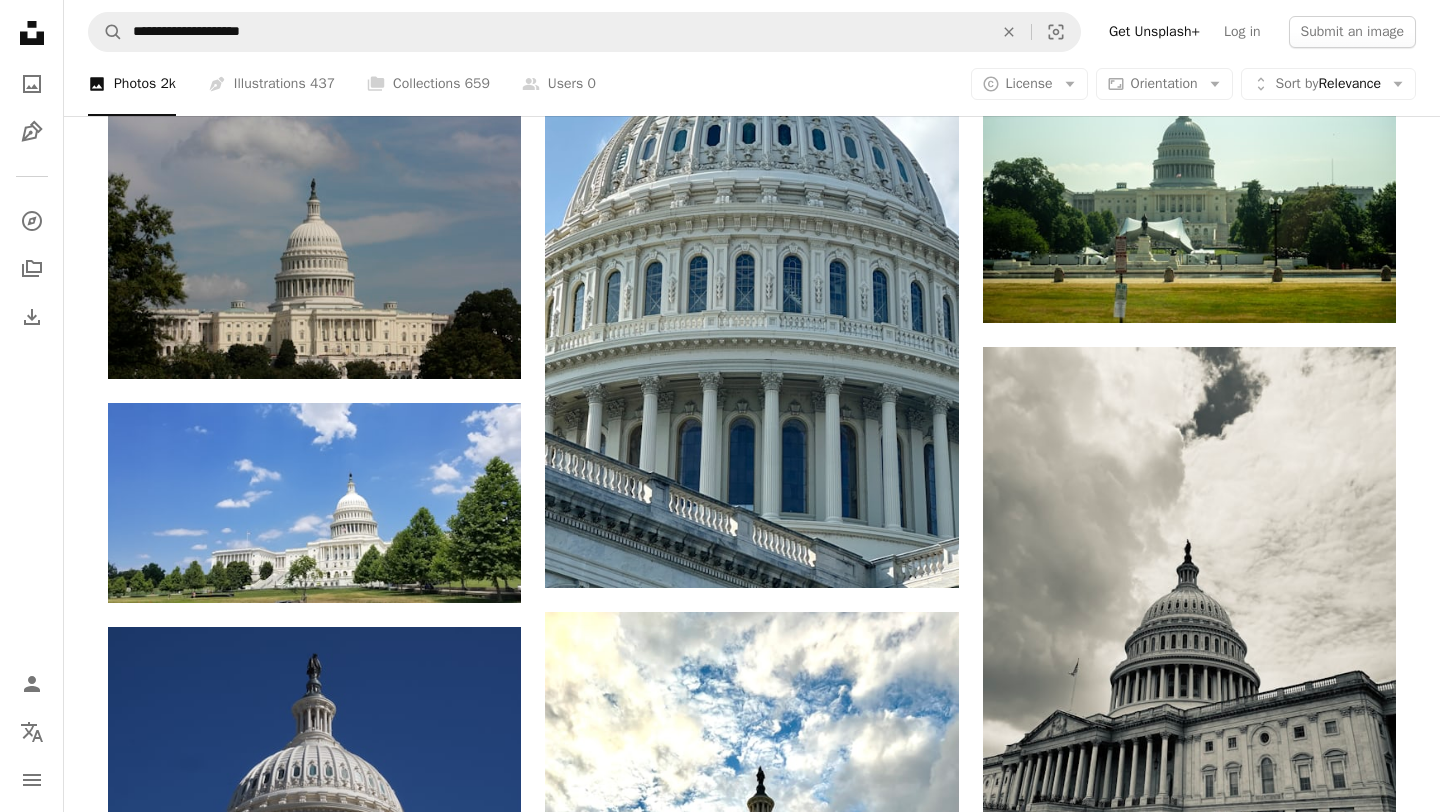 scroll, scrollTop: 18338, scrollLeft: 0, axis: vertical 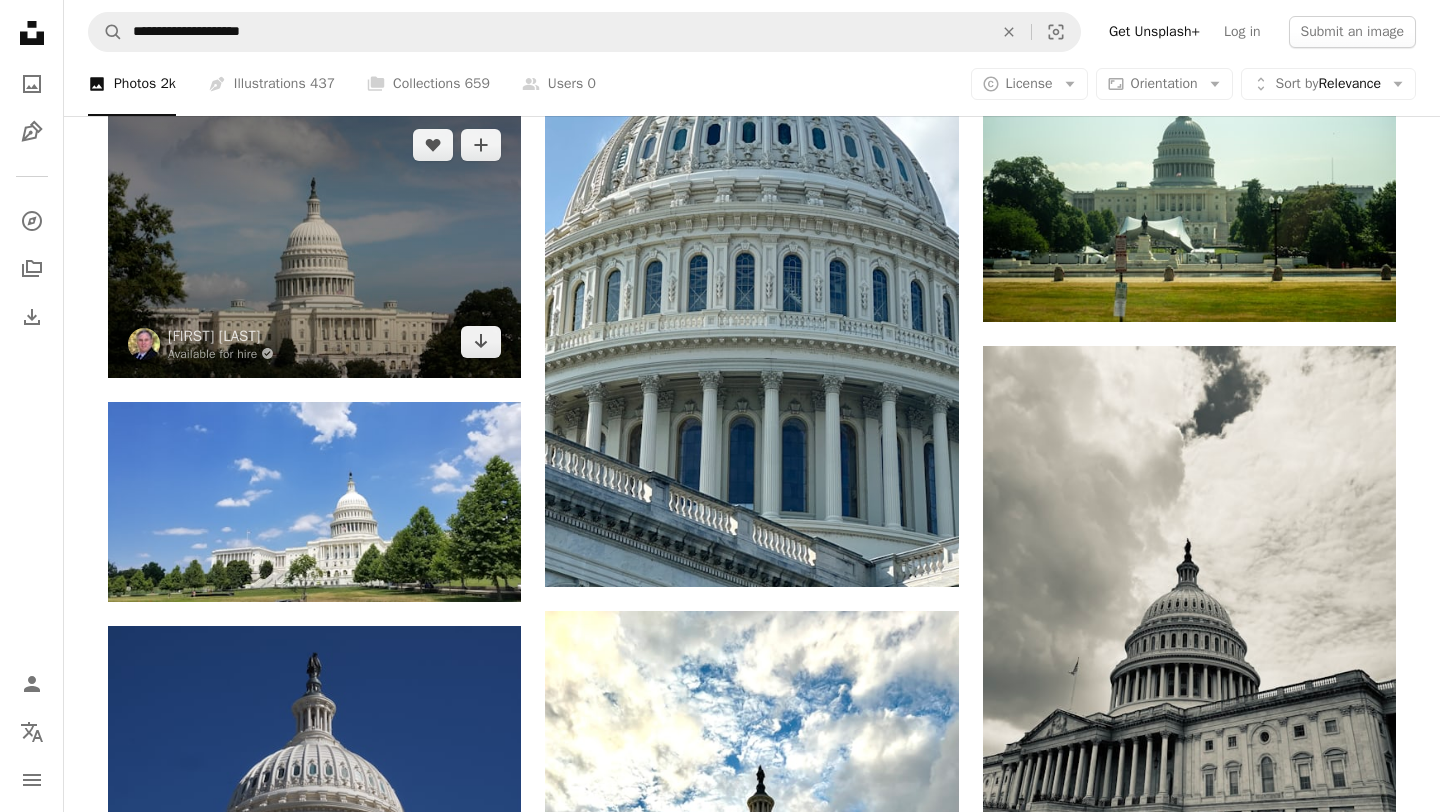 click at bounding box center (314, 243) 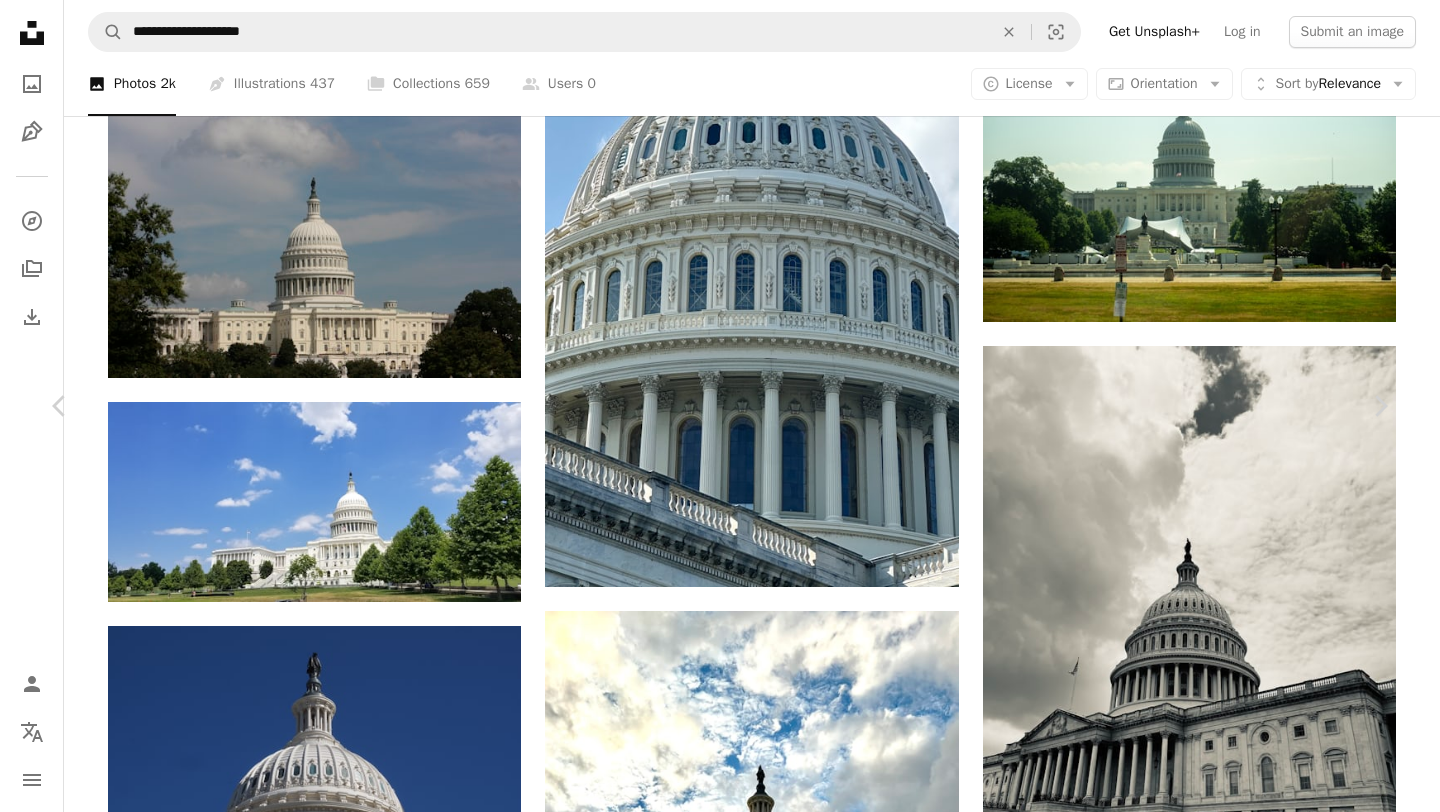 click on "An X shape Chevron left Chevron right David Trinks Available for hire A checkmark inside of a circle A heart A plus sign Download free Chevron down Zoom in Views 9,146 Downloads 385 A forward-right arrow Share Info icon Info More Actions A map marker [CITY], [STATE], [COUNTRY] Calendar outlined Published on  [DATE] Camera Canon, EOS-1D Mark II N Safety Free to use under the  Unsplash License capital building building usa [CITY] [STATE] landmark capitol hill Backgrounds Browse premium related images on iStock  |  Save 20% with code UNSPLASH20 View more on iStock  ↗ Related images A heart A plus sign Chaojie Ni Arrow pointing down A heart A plus sign Emily Studer Arrow pointing down A heart A plus sign Simon Ray Available for hire A checkmark inside of a circle Arrow pointing down A heart A plus sign Anna Mircea Arrow pointing down A heart A plus sign Florian Pintar Arrow pointing down A heart A plus sign Syed F Hashemi Arrow pointing down Plus sign for Unsplash+ A heart A plus sign Getty Images For  Unsplash+" at bounding box center (720, 5589) 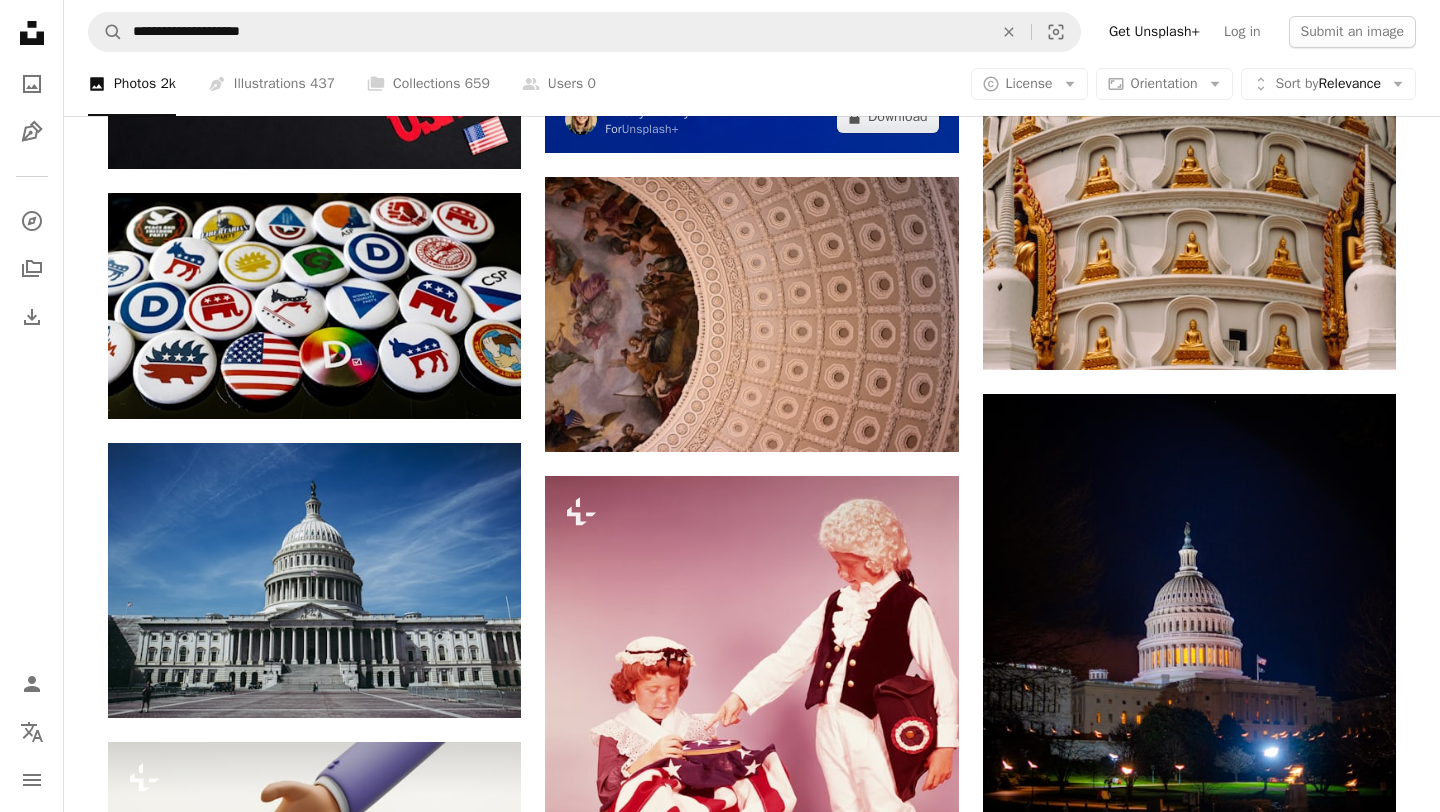 scroll, scrollTop: 28431, scrollLeft: 0, axis: vertical 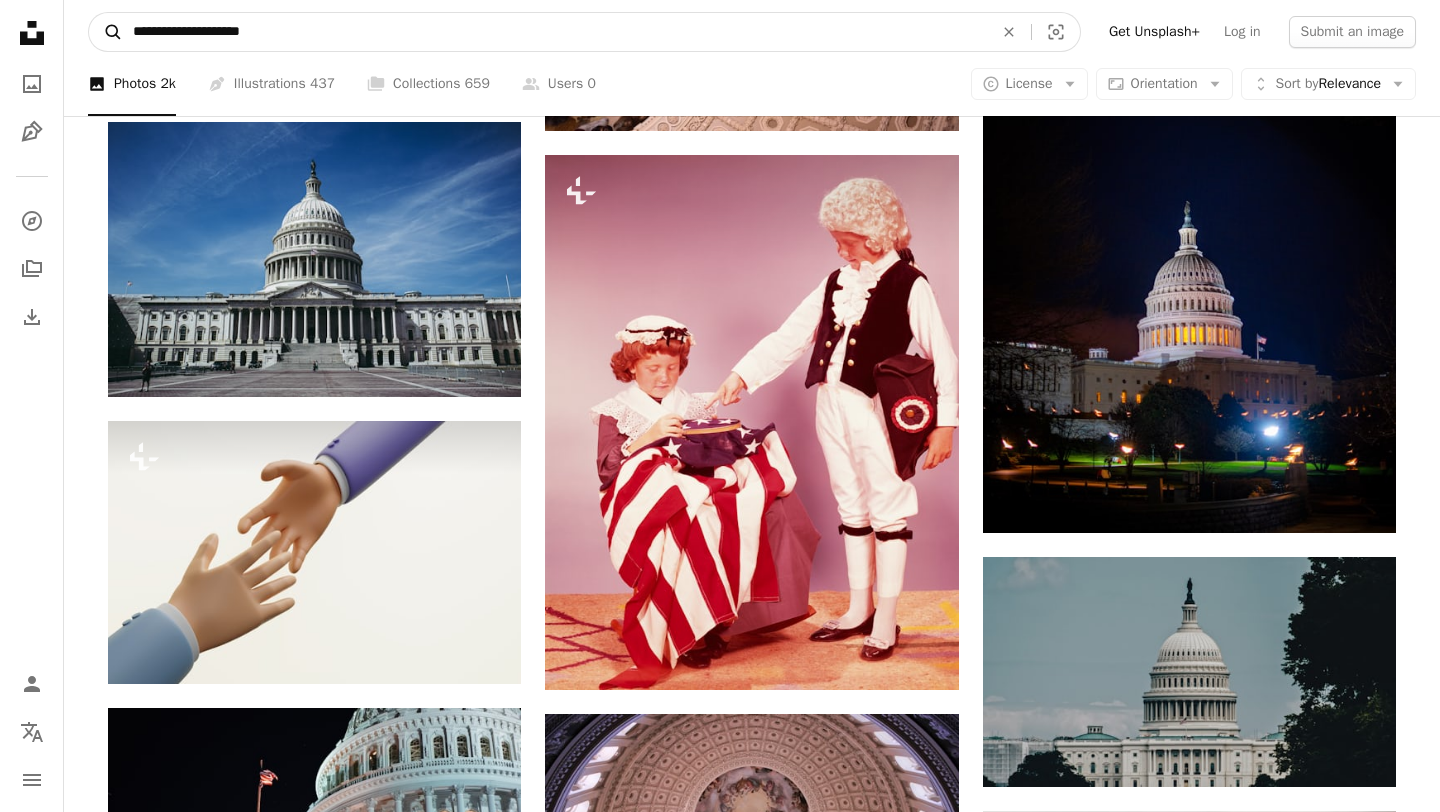 drag, startPoint x: 324, startPoint y: 38, endPoint x: 88, endPoint y: 33, distance: 236.05296 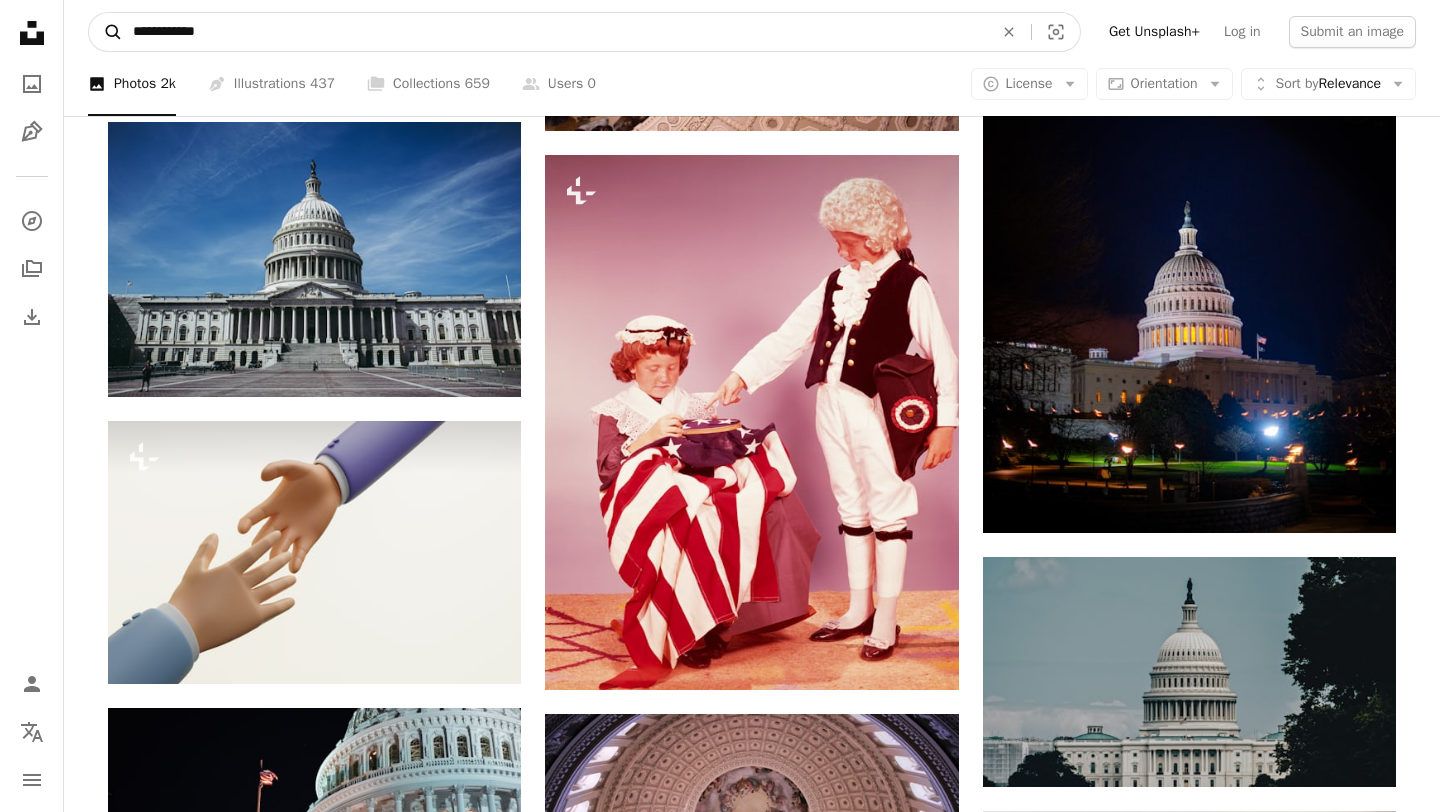 type on "**********" 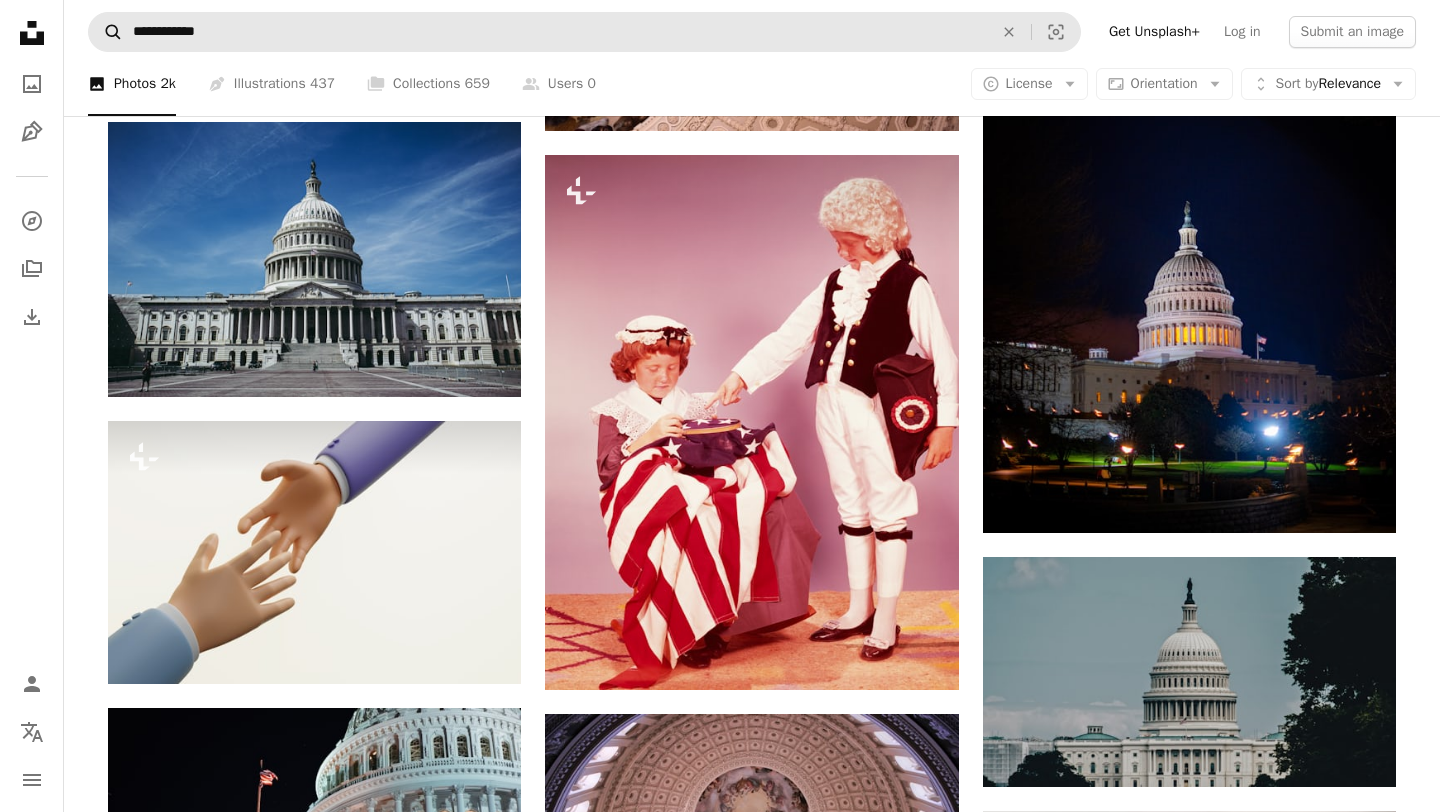 scroll, scrollTop: 0, scrollLeft: 0, axis: both 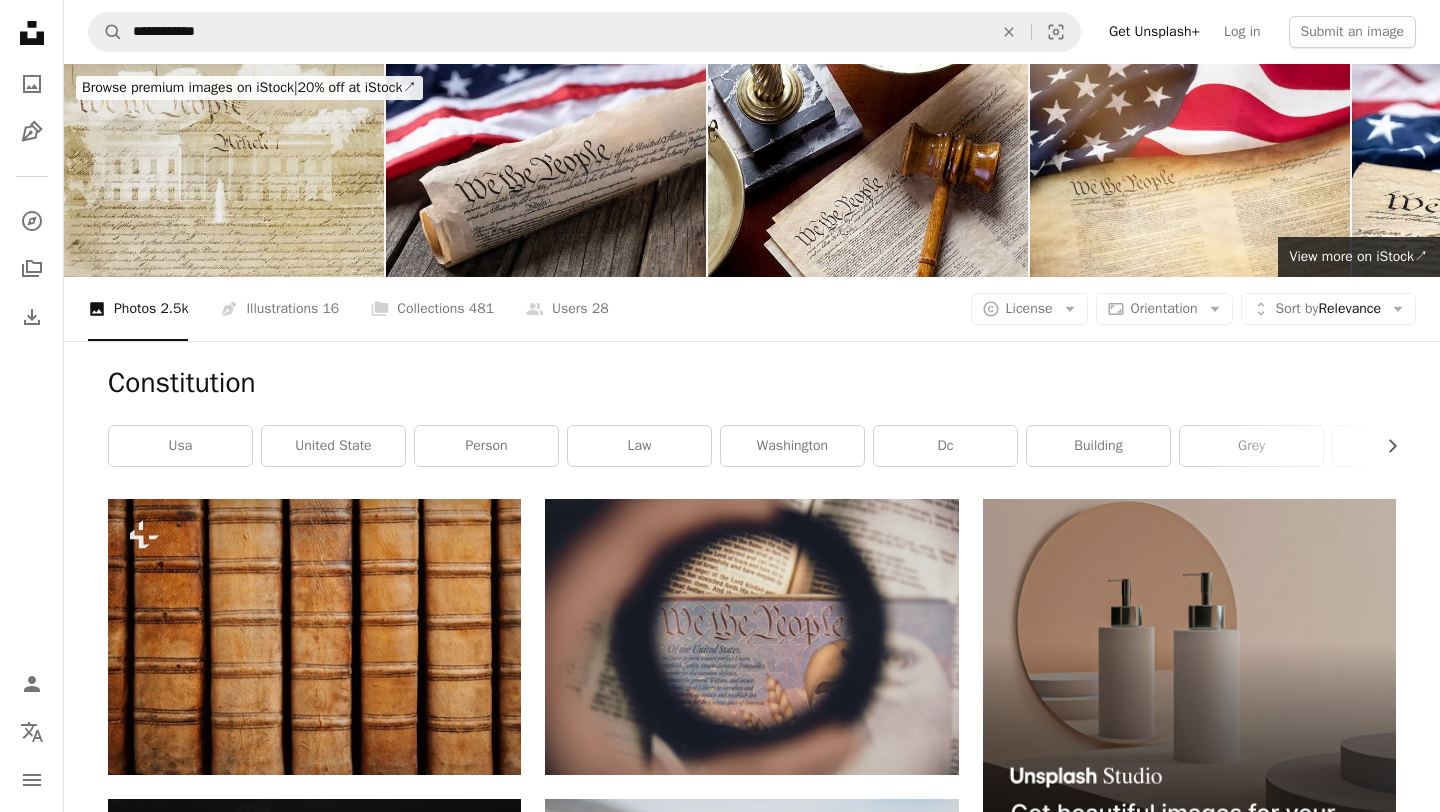 click at bounding box center [224, 170] 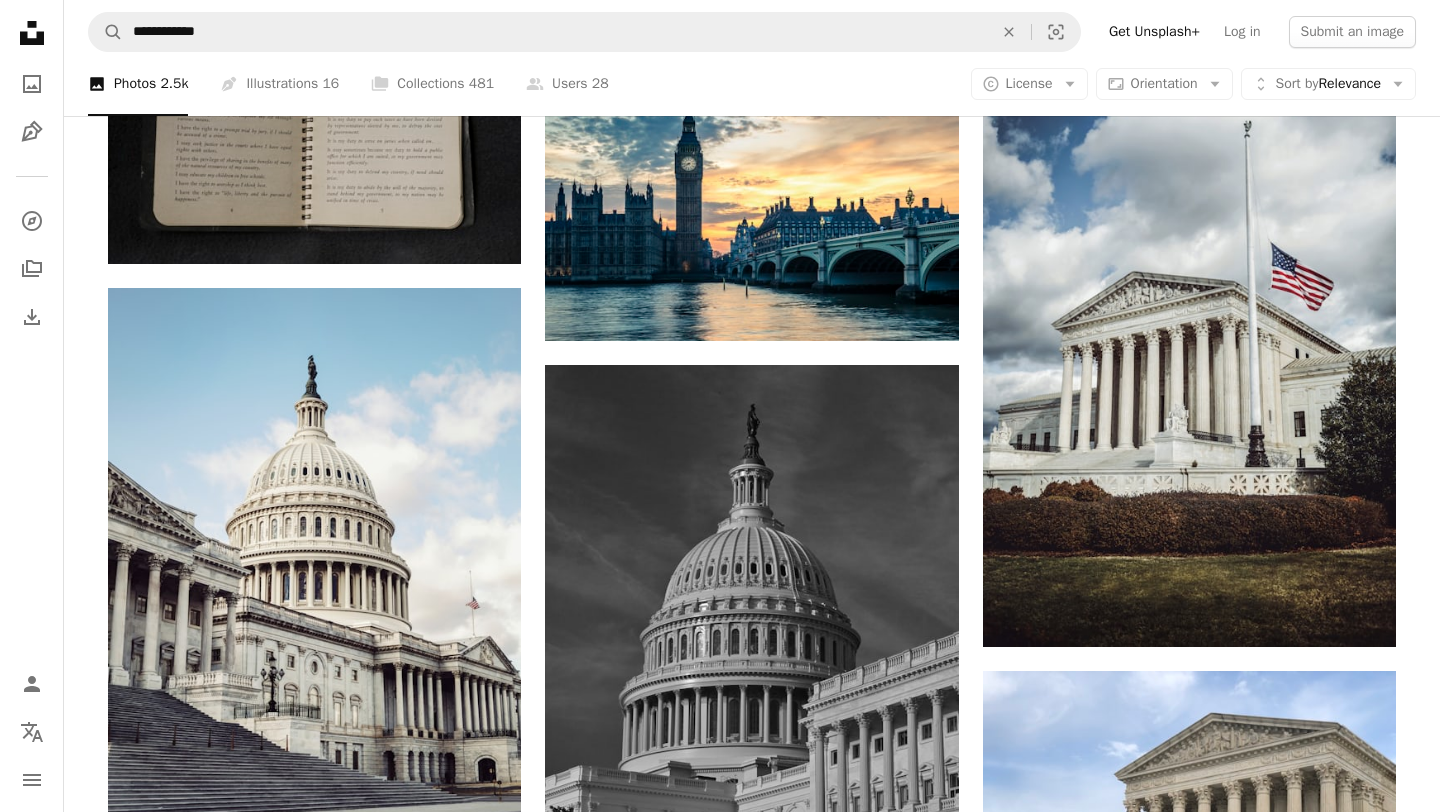 scroll, scrollTop: 0, scrollLeft: 0, axis: both 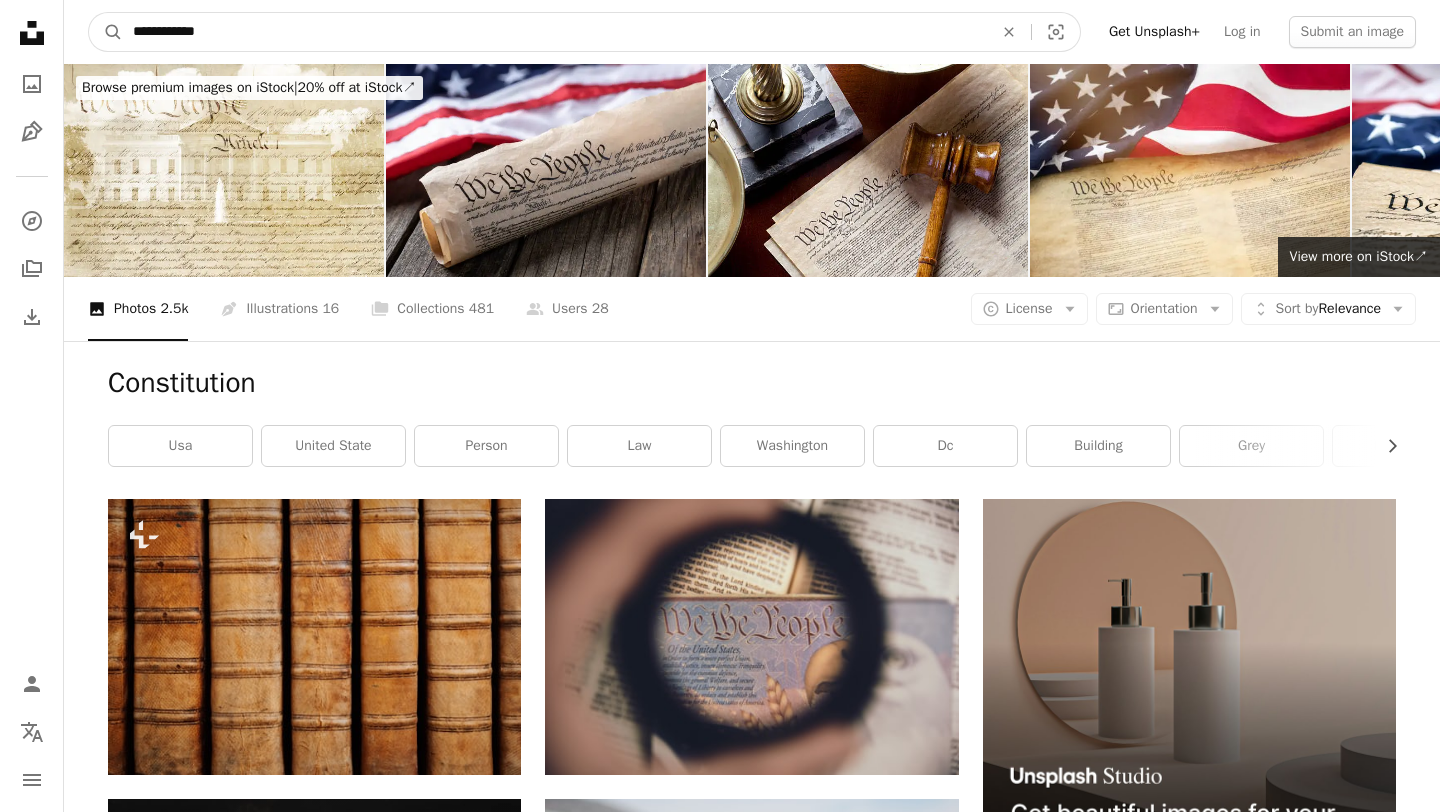 click on "**********" at bounding box center [555, 32] 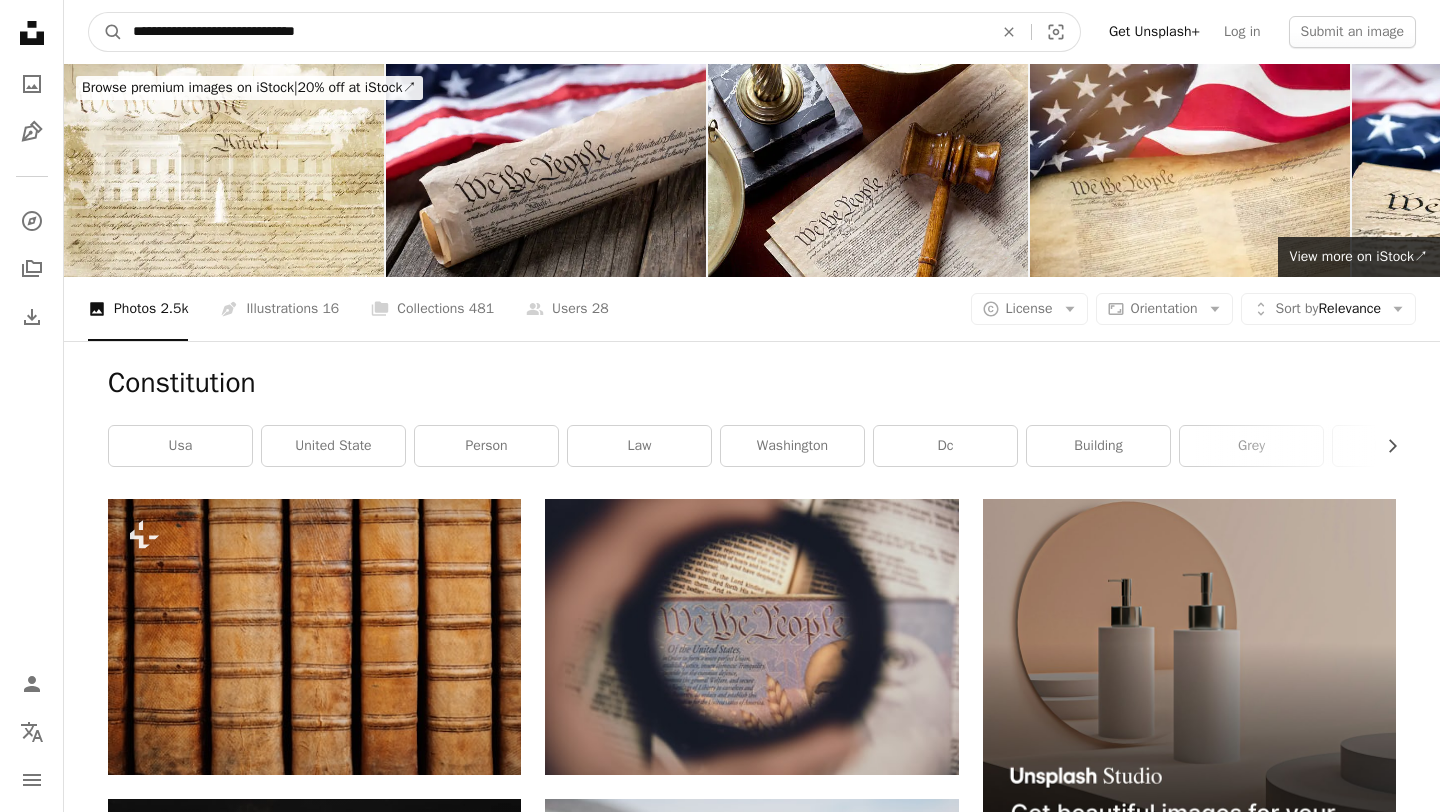 type on "**********" 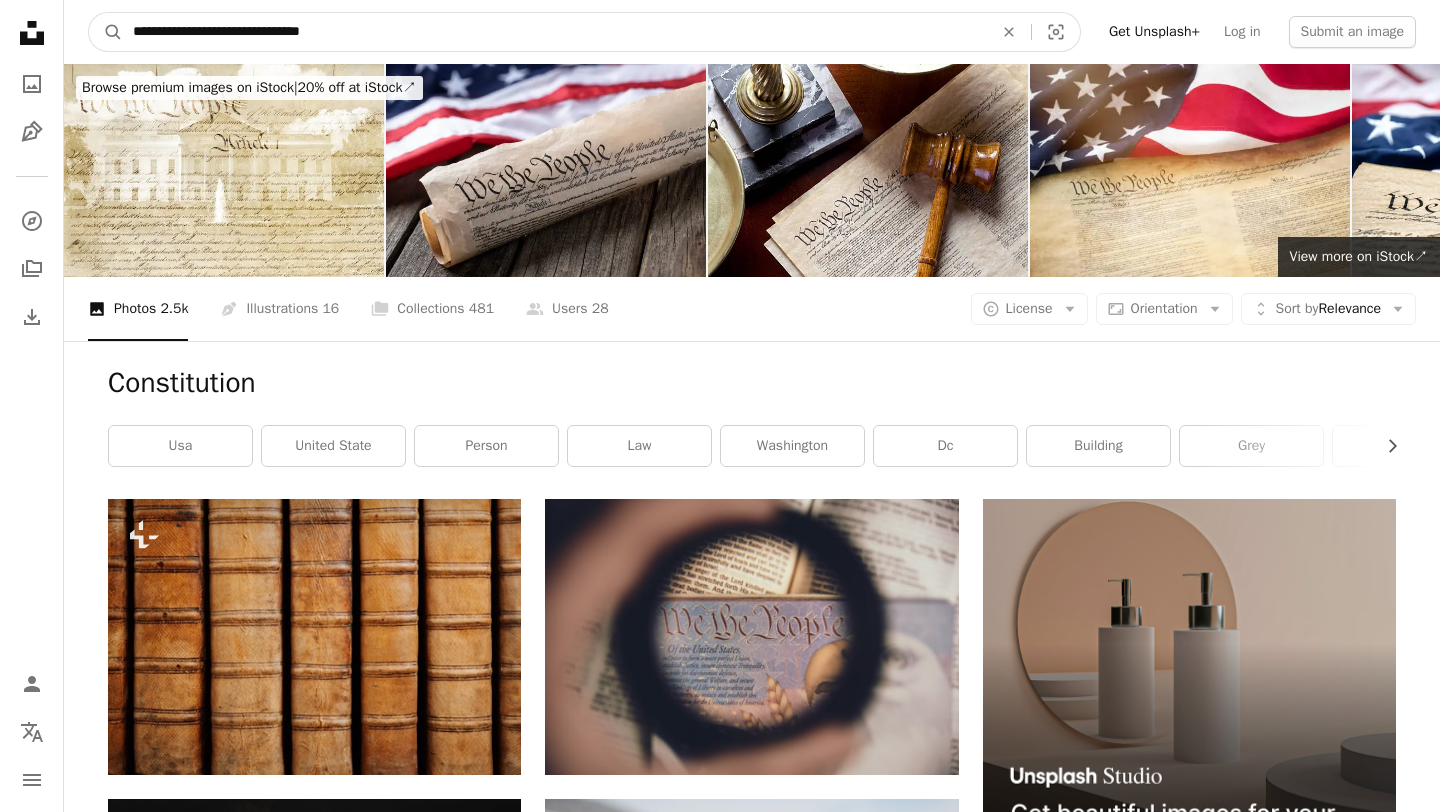 click on "A magnifying glass" at bounding box center [106, 32] 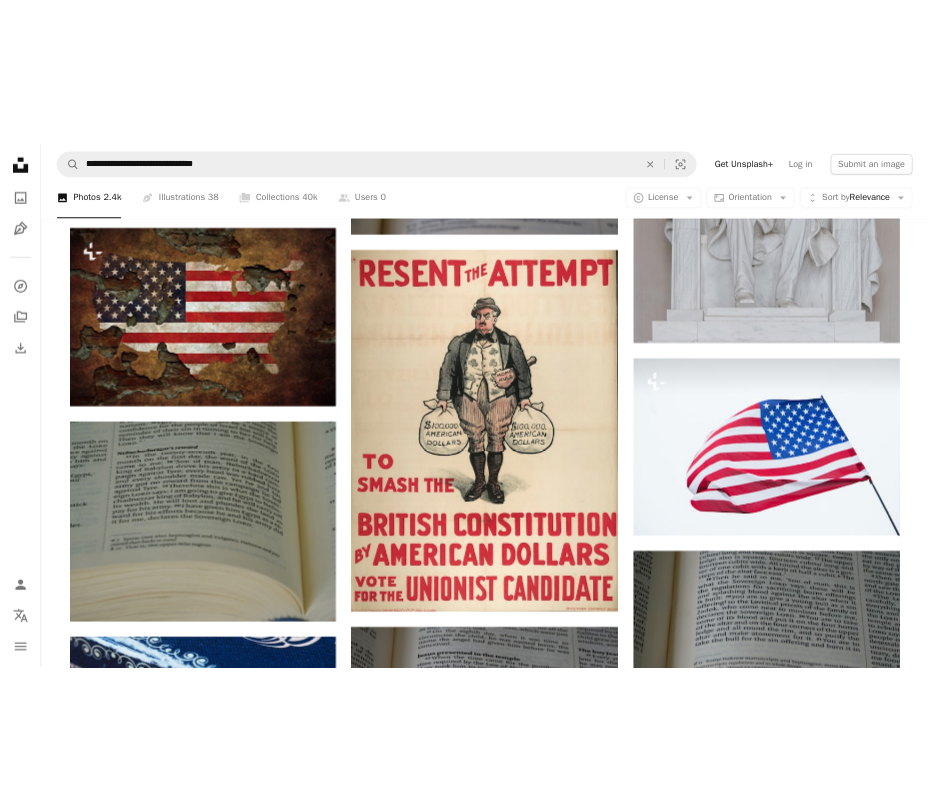 scroll, scrollTop: 1610, scrollLeft: 0, axis: vertical 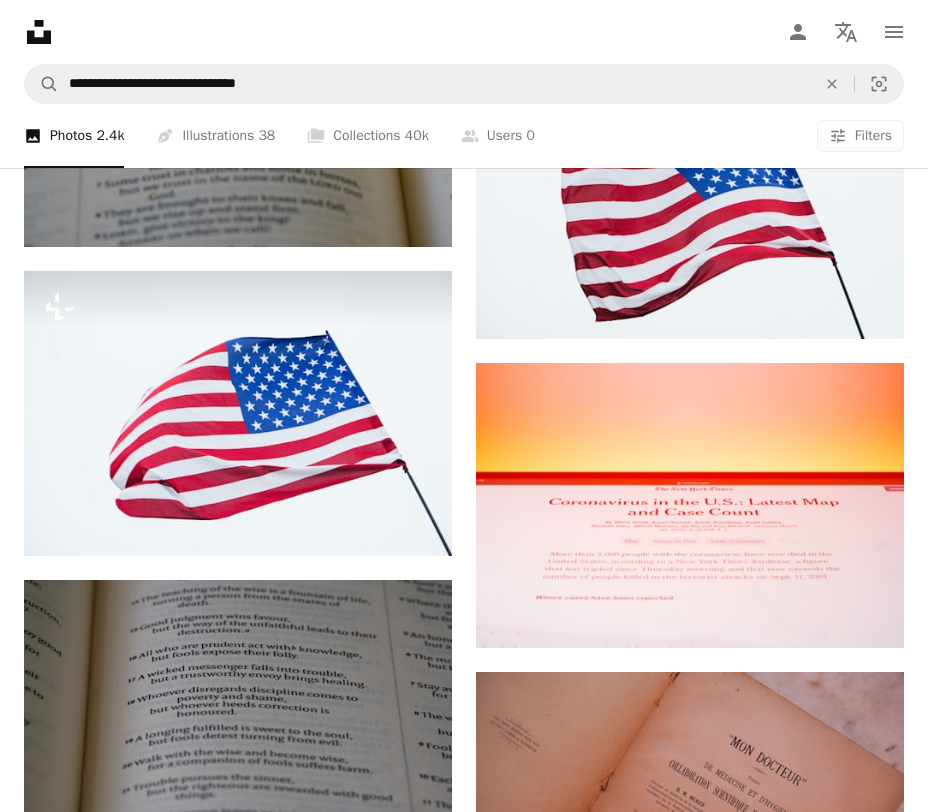 click on "**********" at bounding box center [464, 84] 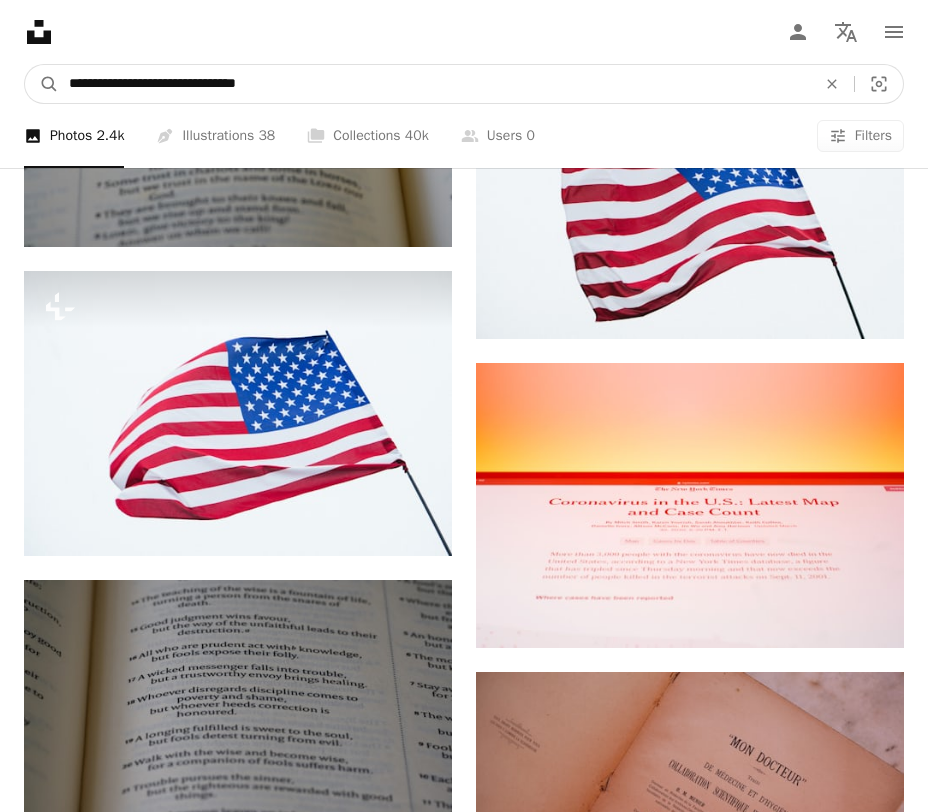 drag, startPoint x: 303, startPoint y: 92, endPoint x: 15, endPoint y: 74, distance: 288.56195 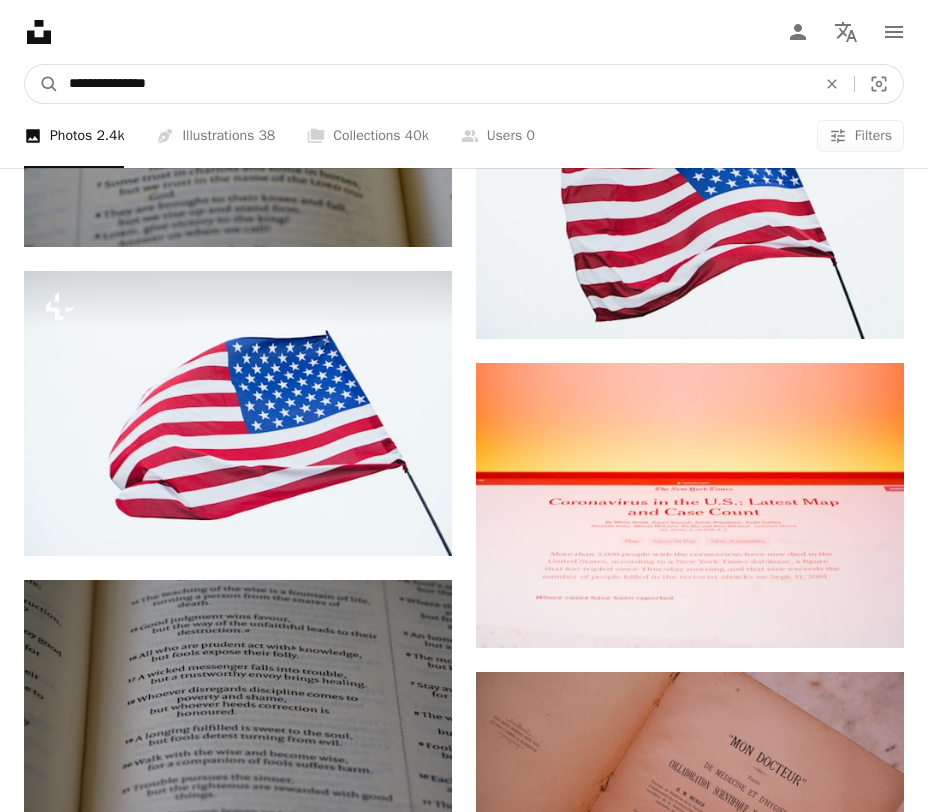 click on "**********" at bounding box center [434, 84] 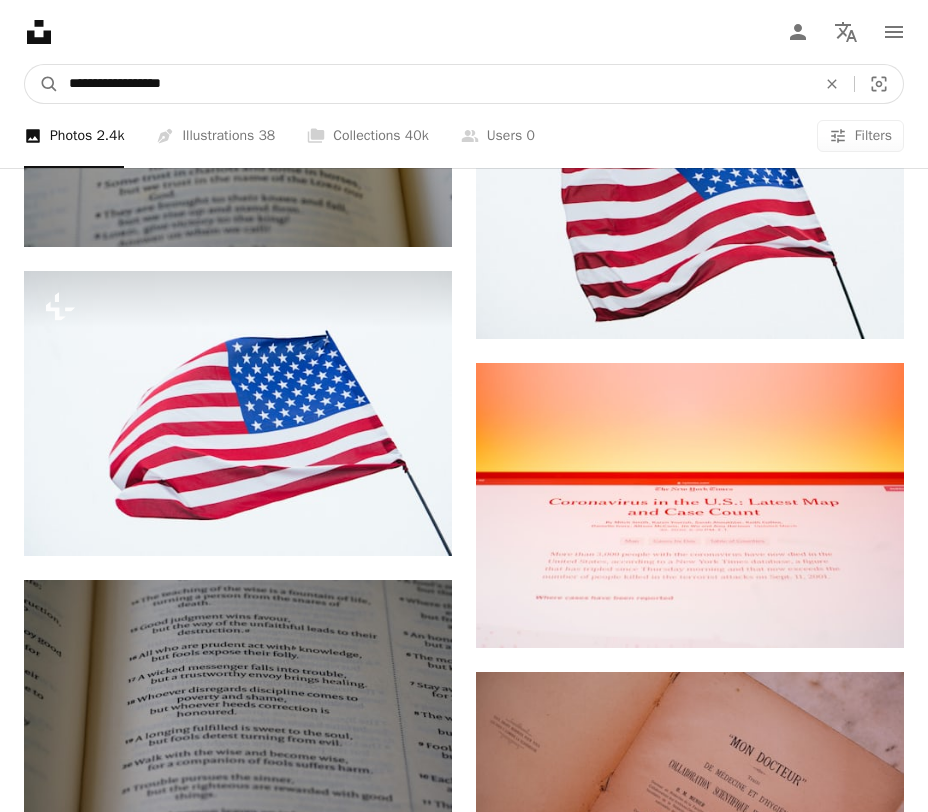 type on "**********" 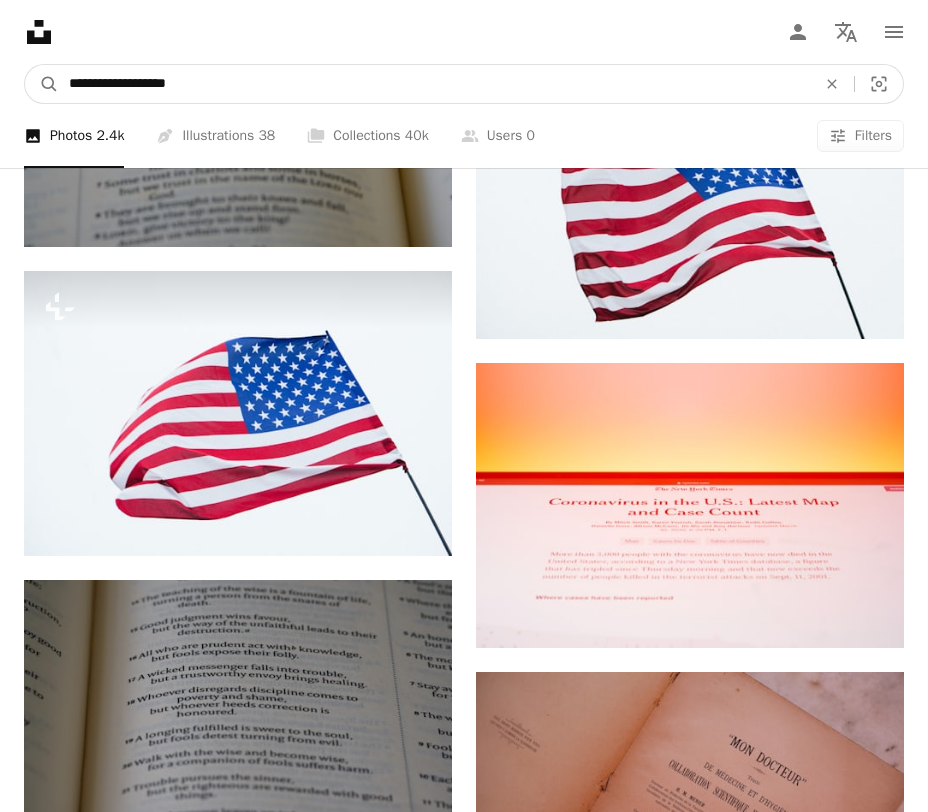click on "A magnifying glass" at bounding box center [42, 84] 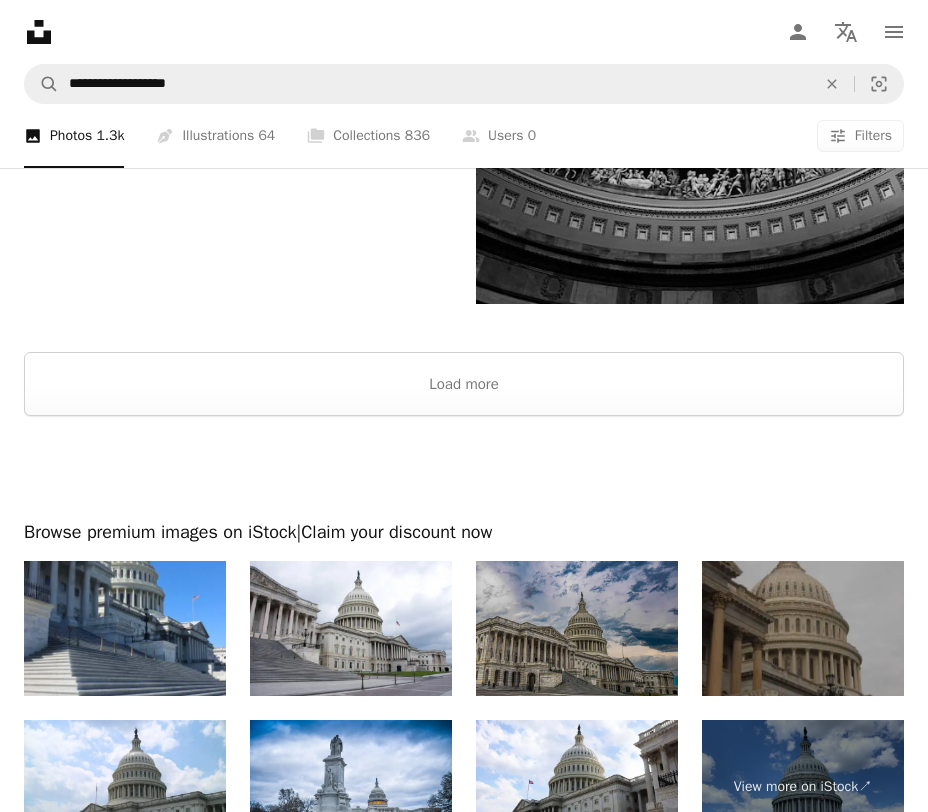 scroll, scrollTop: 5548, scrollLeft: 0, axis: vertical 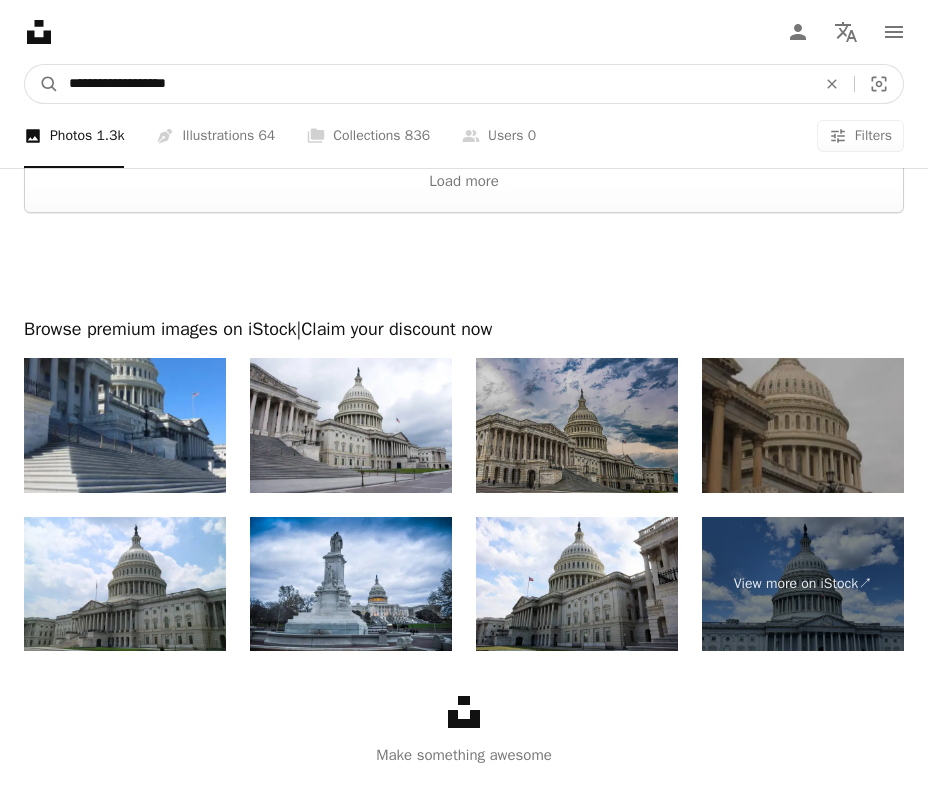 drag, startPoint x: 271, startPoint y: 77, endPoint x: 125, endPoint y: 76, distance: 146.00342 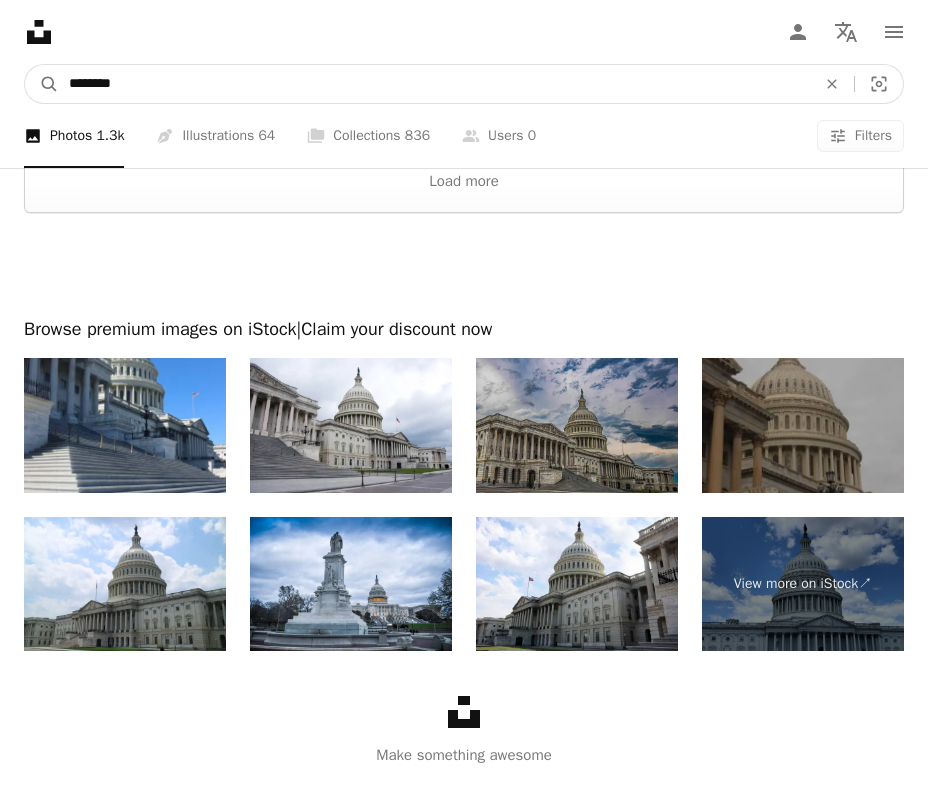 type on "********" 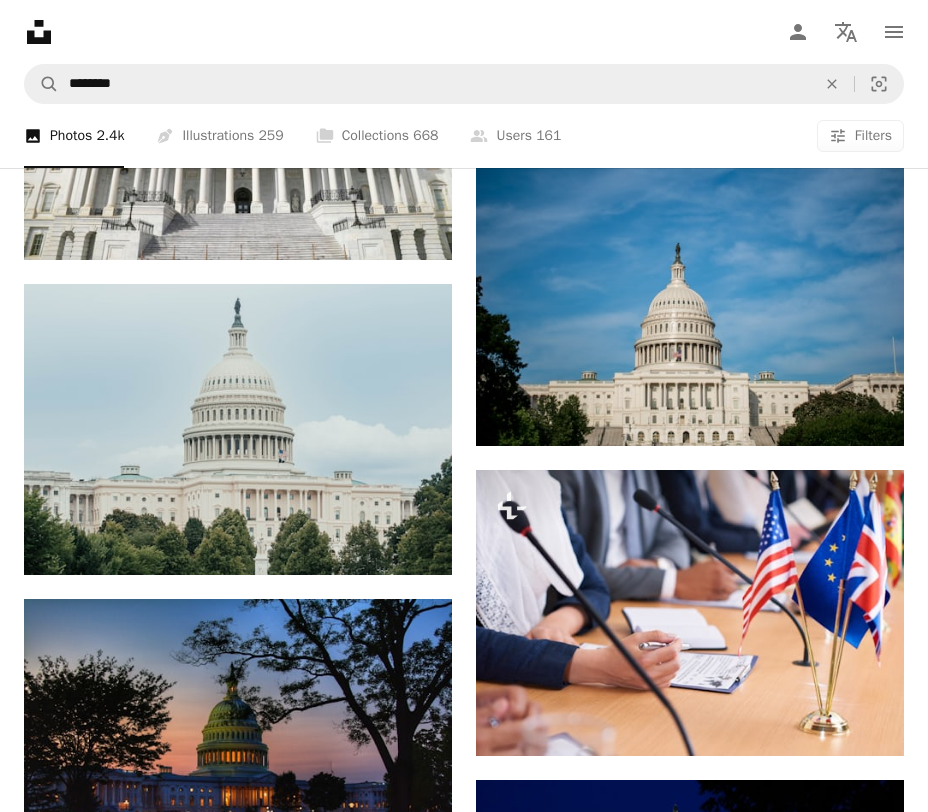 scroll, scrollTop: 1230, scrollLeft: 0, axis: vertical 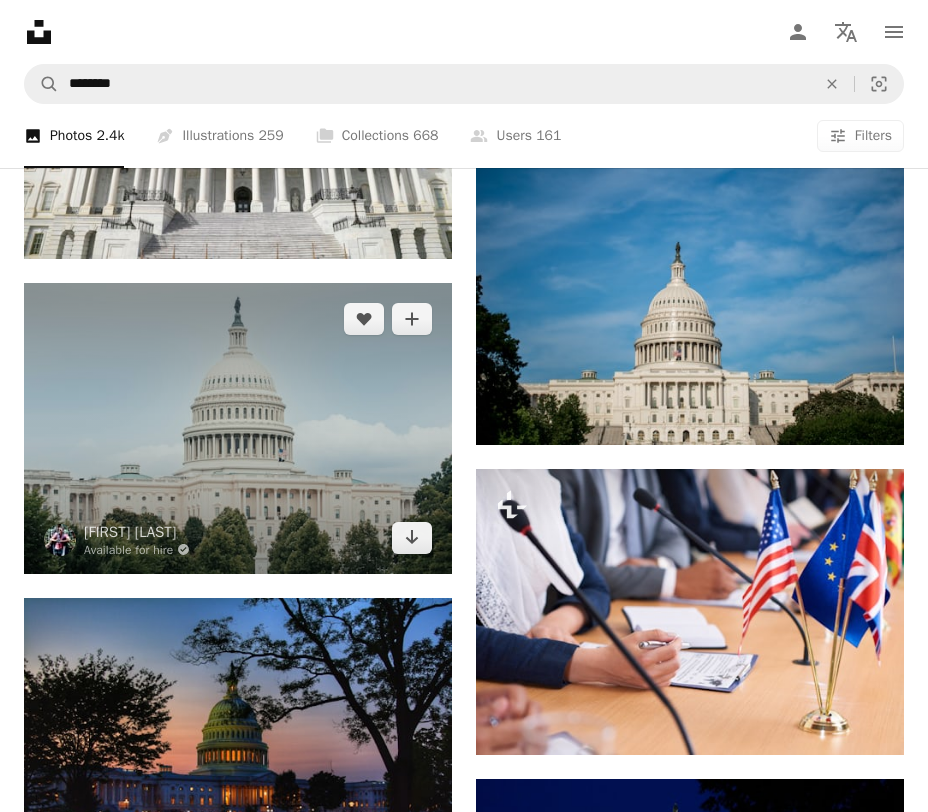 click at bounding box center [238, 428] 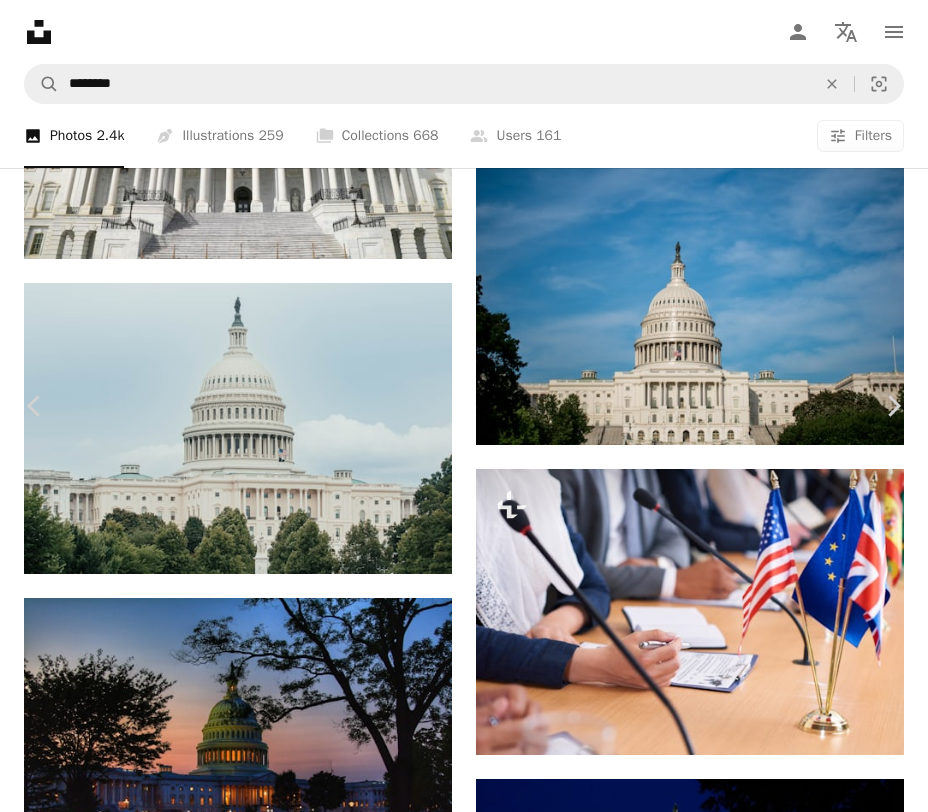 scroll, scrollTop: 1657, scrollLeft: 0, axis: vertical 